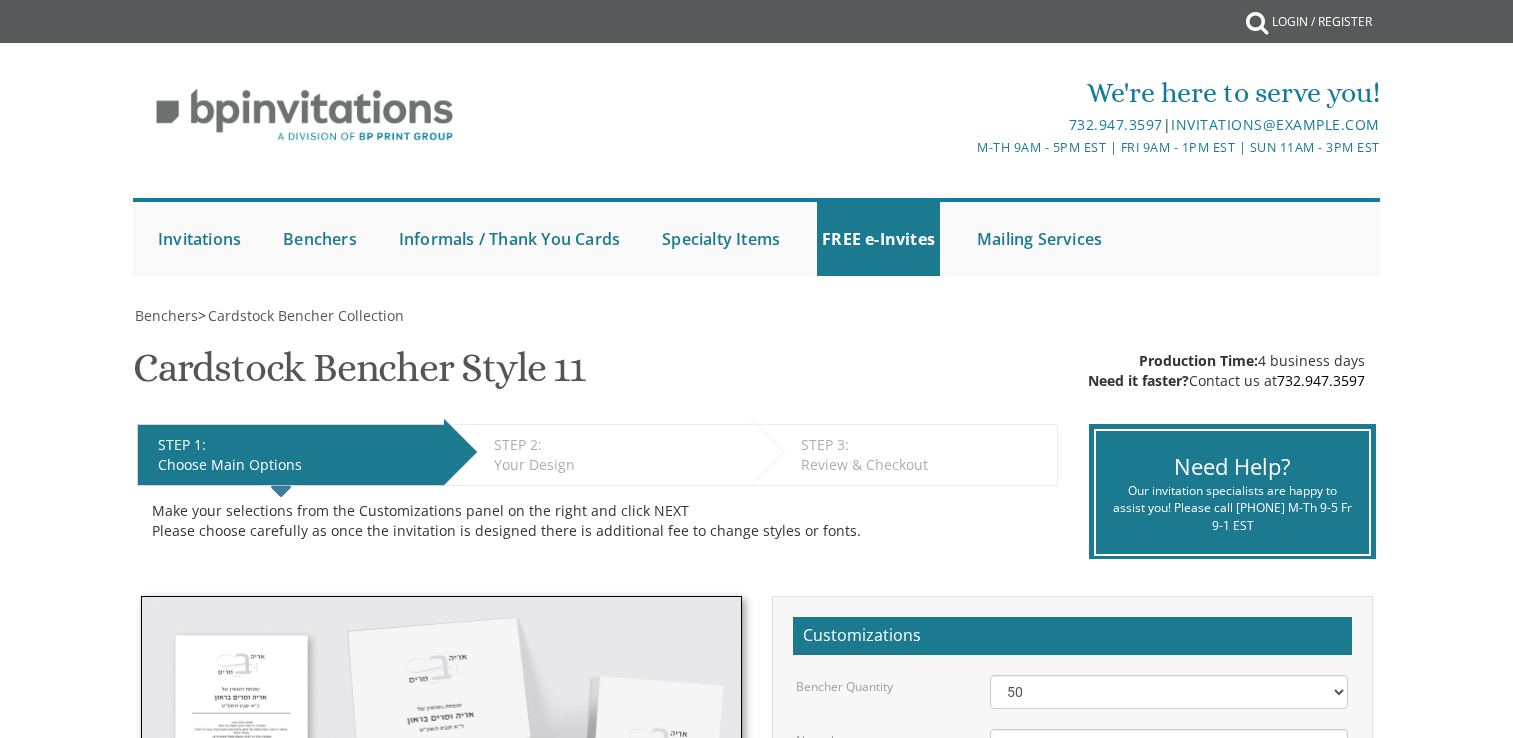 scroll, scrollTop: 0, scrollLeft: 0, axis: both 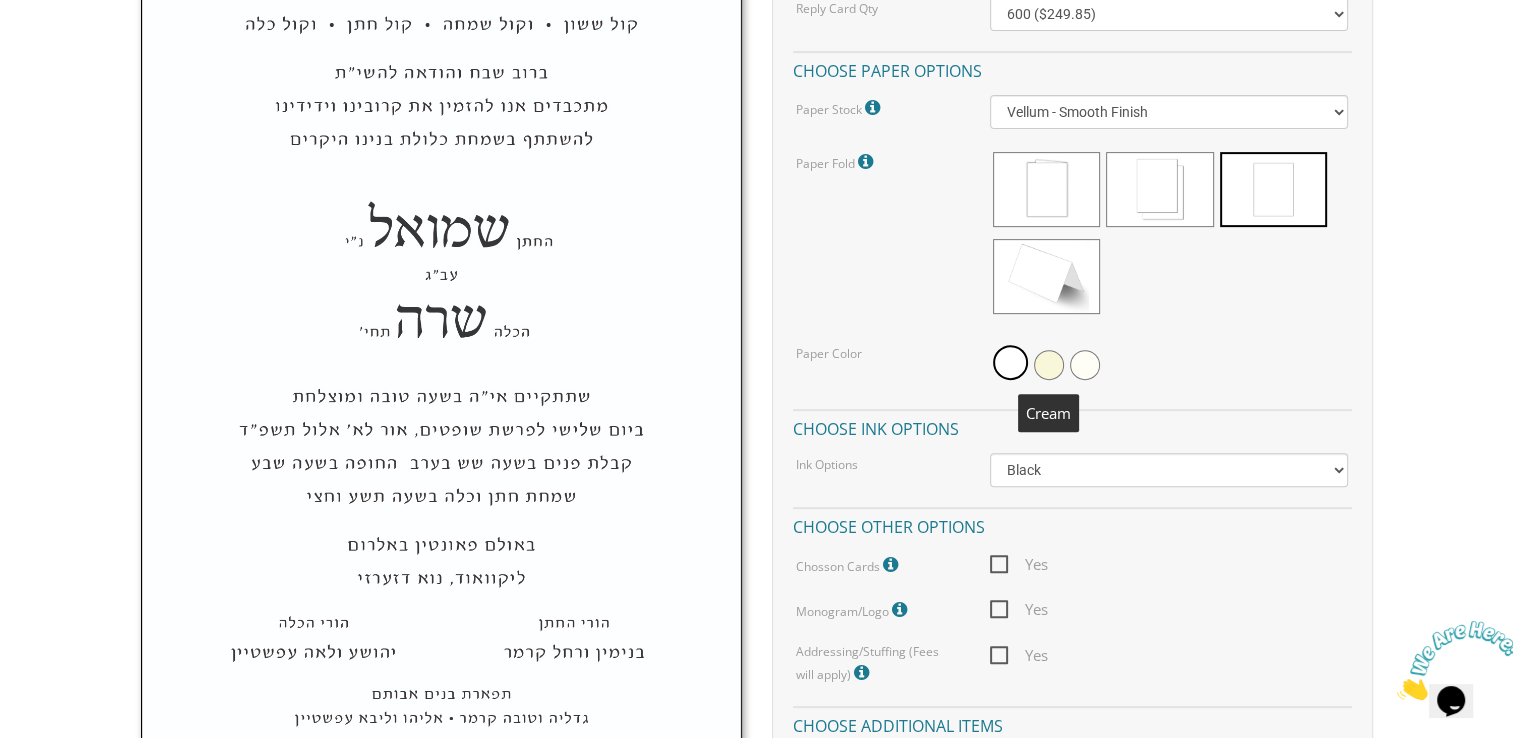 click at bounding box center [1049, 365] 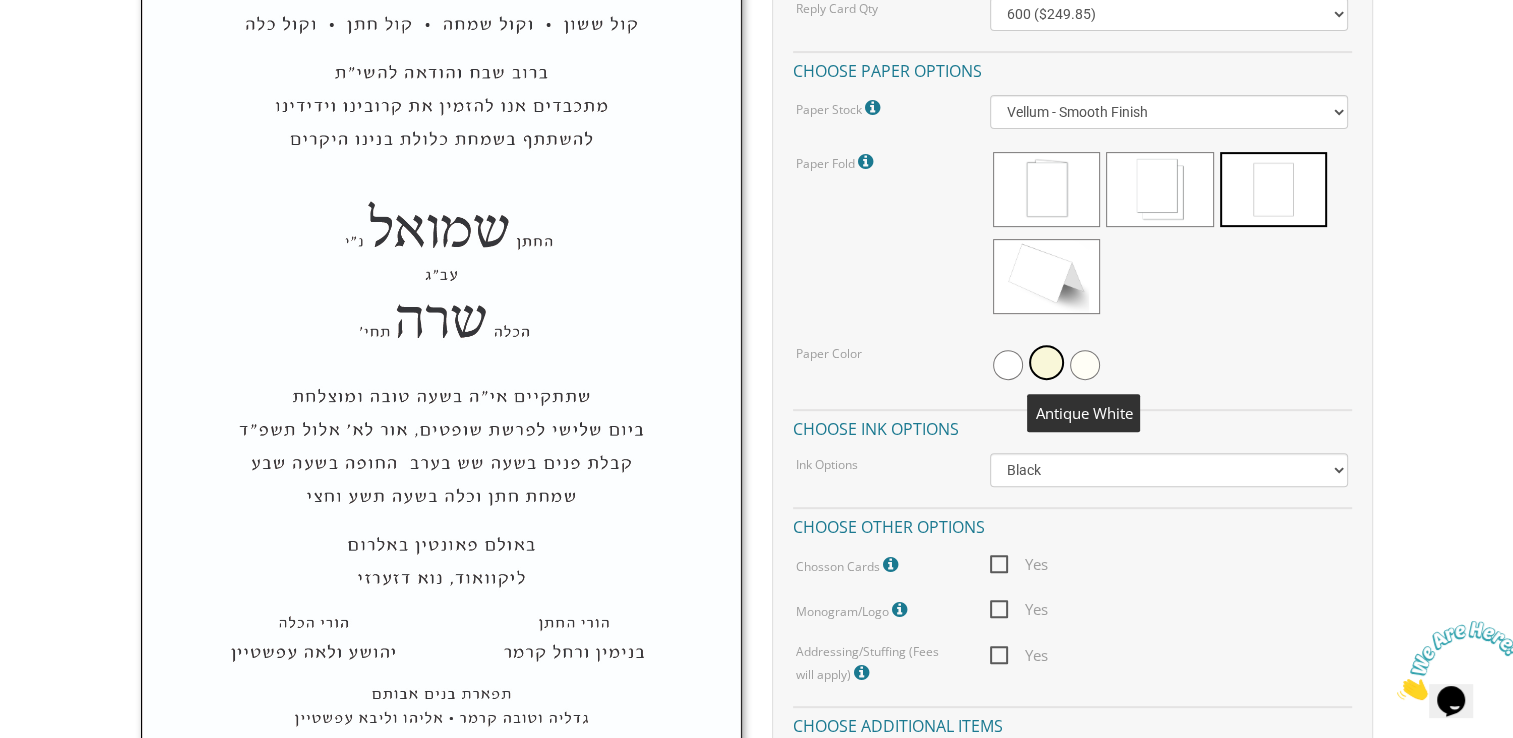 click at bounding box center [1085, 365] 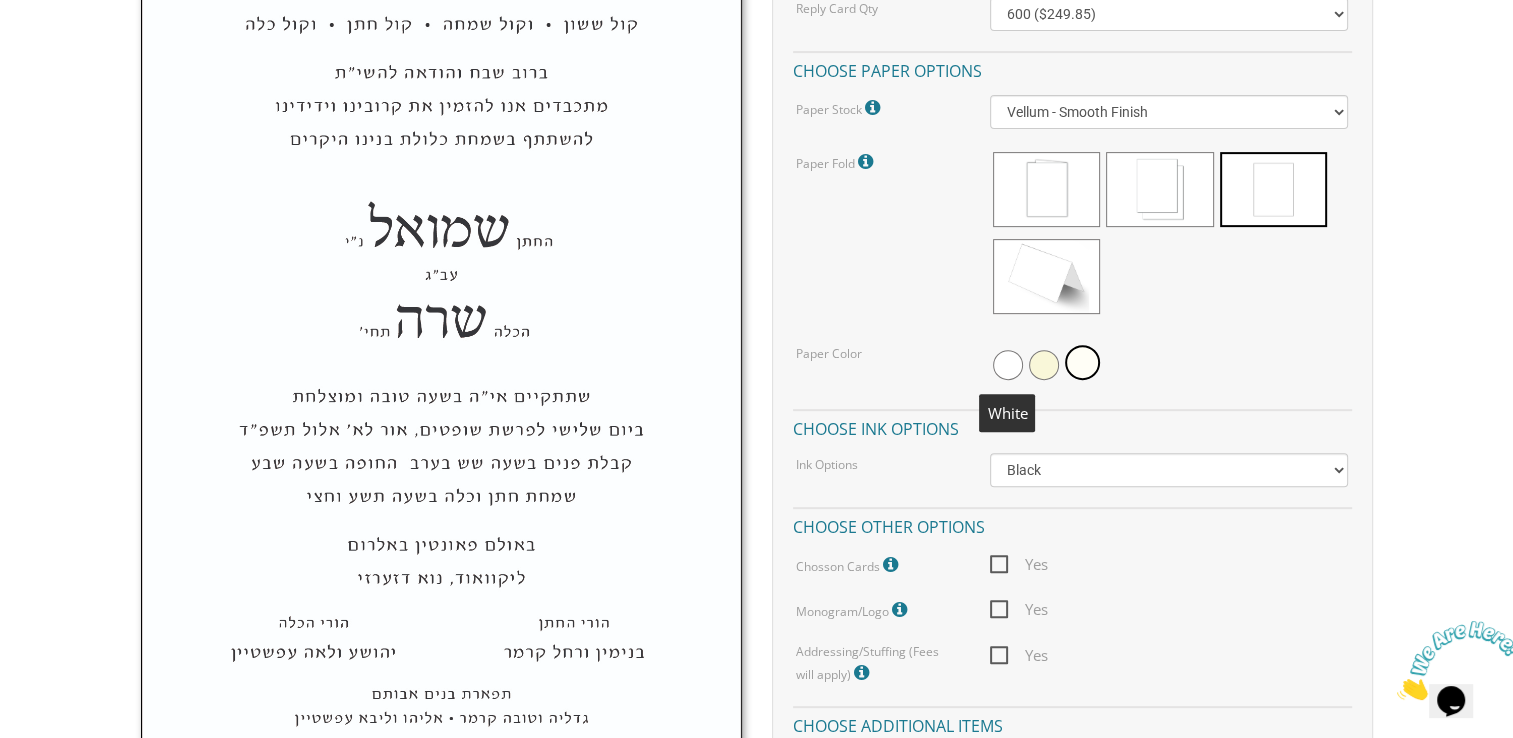click at bounding box center [1008, 365] 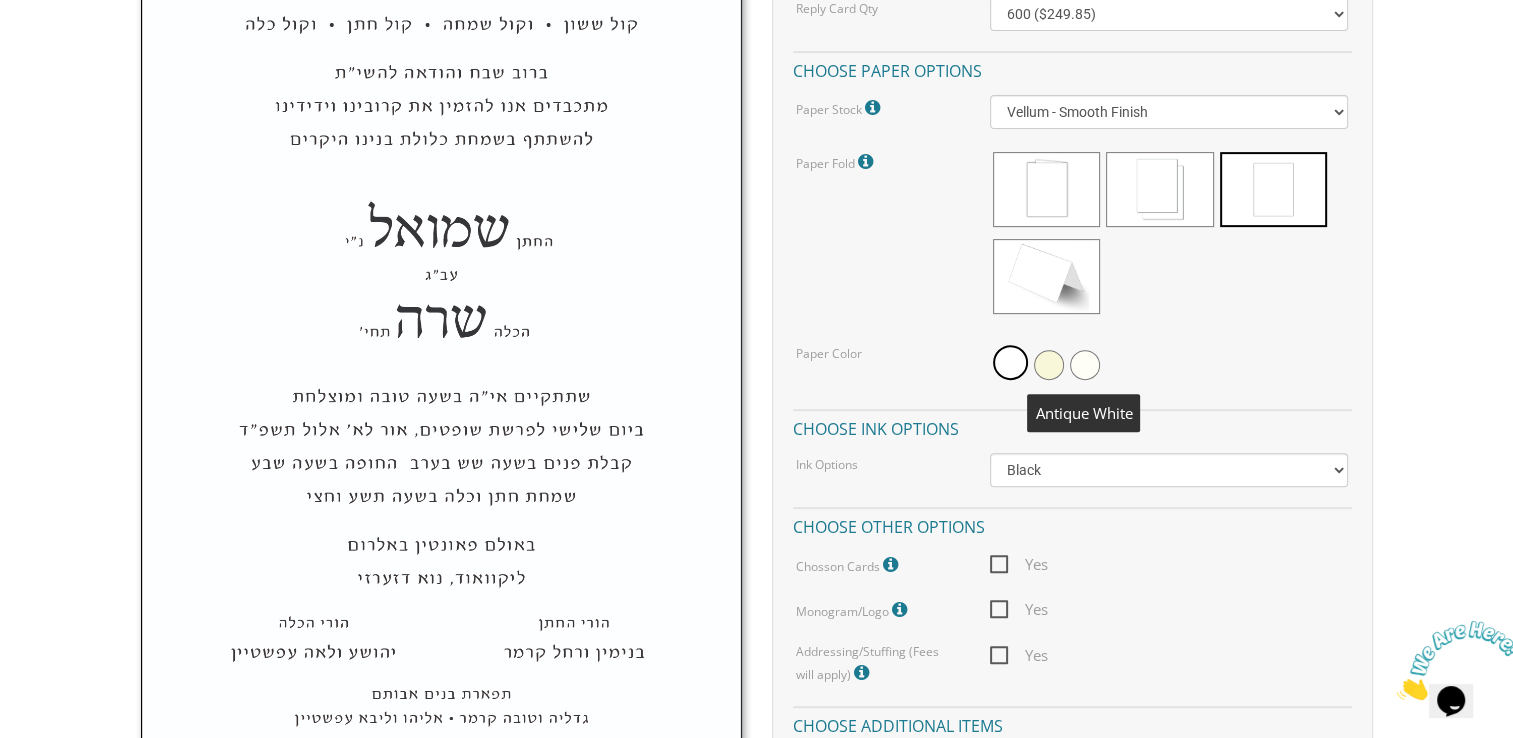 click at bounding box center [1085, 365] 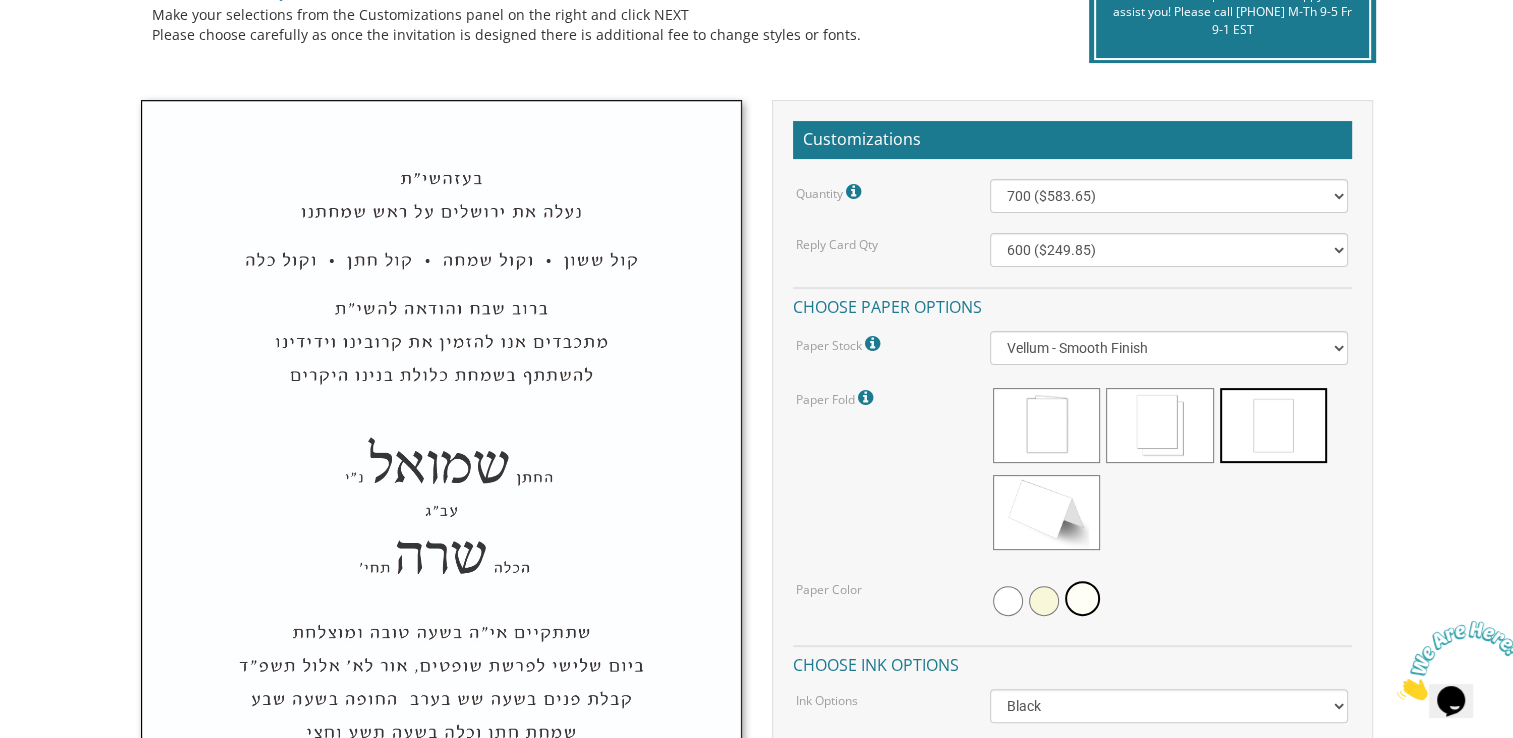 scroll, scrollTop: 495, scrollLeft: 0, axis: vertical 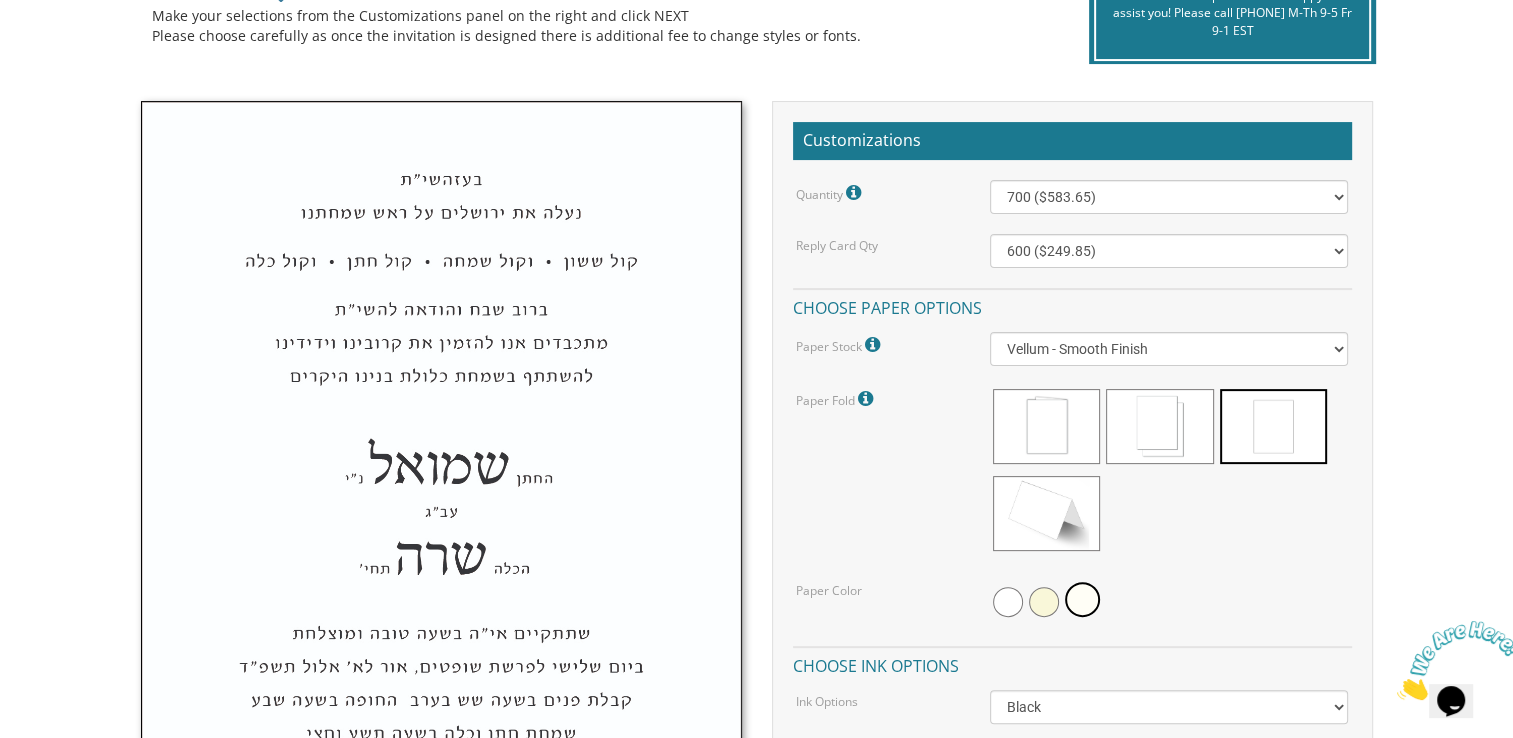 click on "Paper Fold Please note: Cotton double sided cards are slightly cheaper than the other folds. We will contact you regarding price after order is placed." at bounding box center [1072, 472] 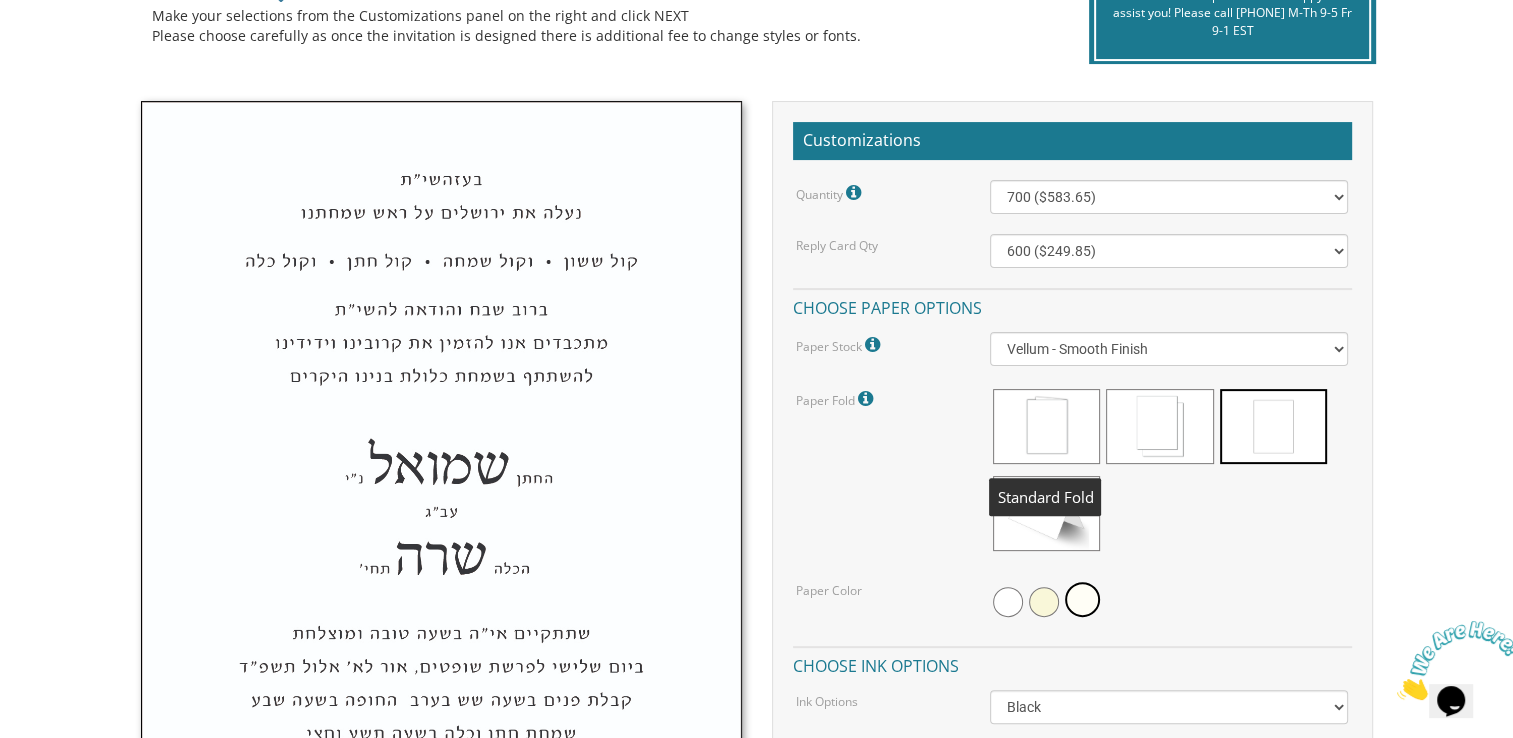 click at bounding box center [1046, 426] 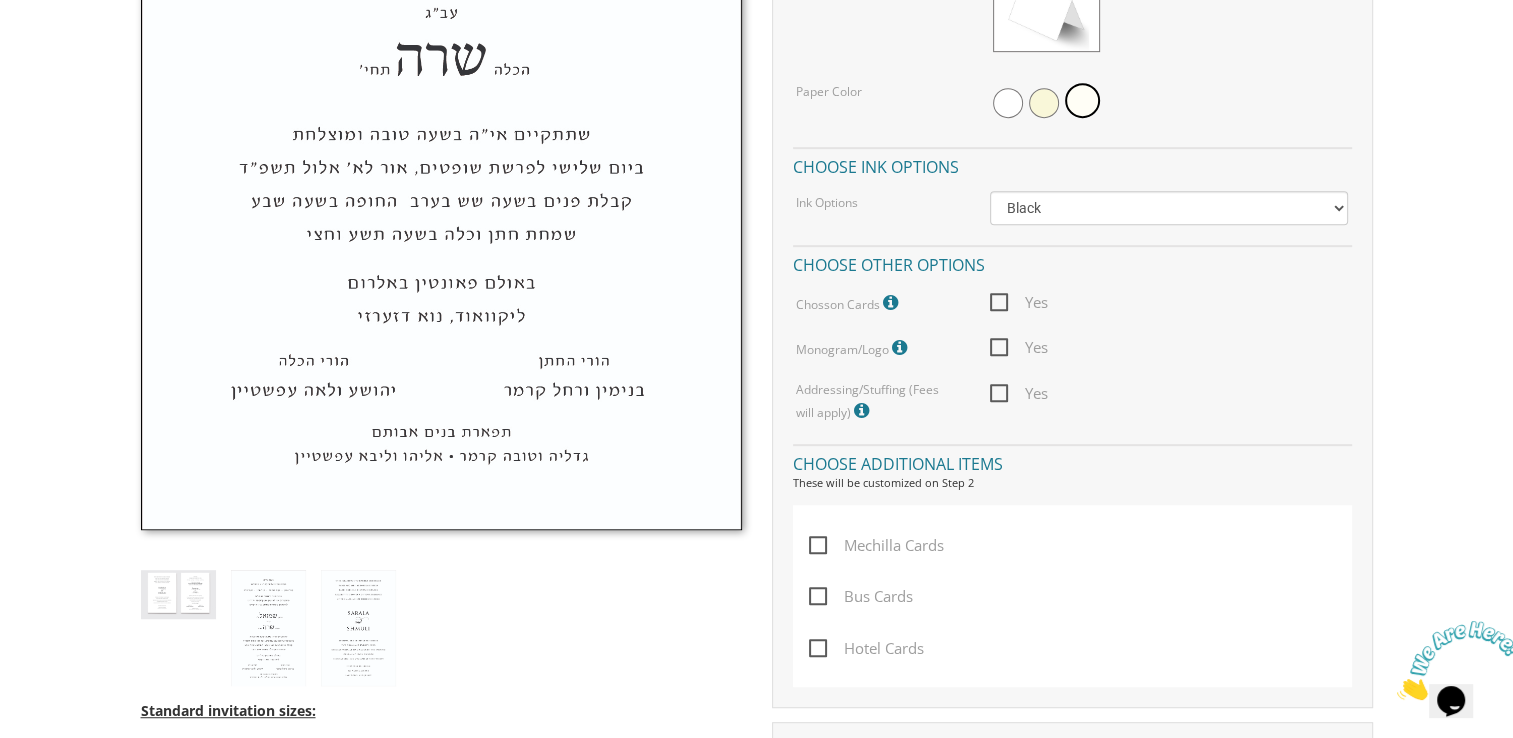 scroll, scrollTop: 1002, scrollLeft: 0, axis: vertical 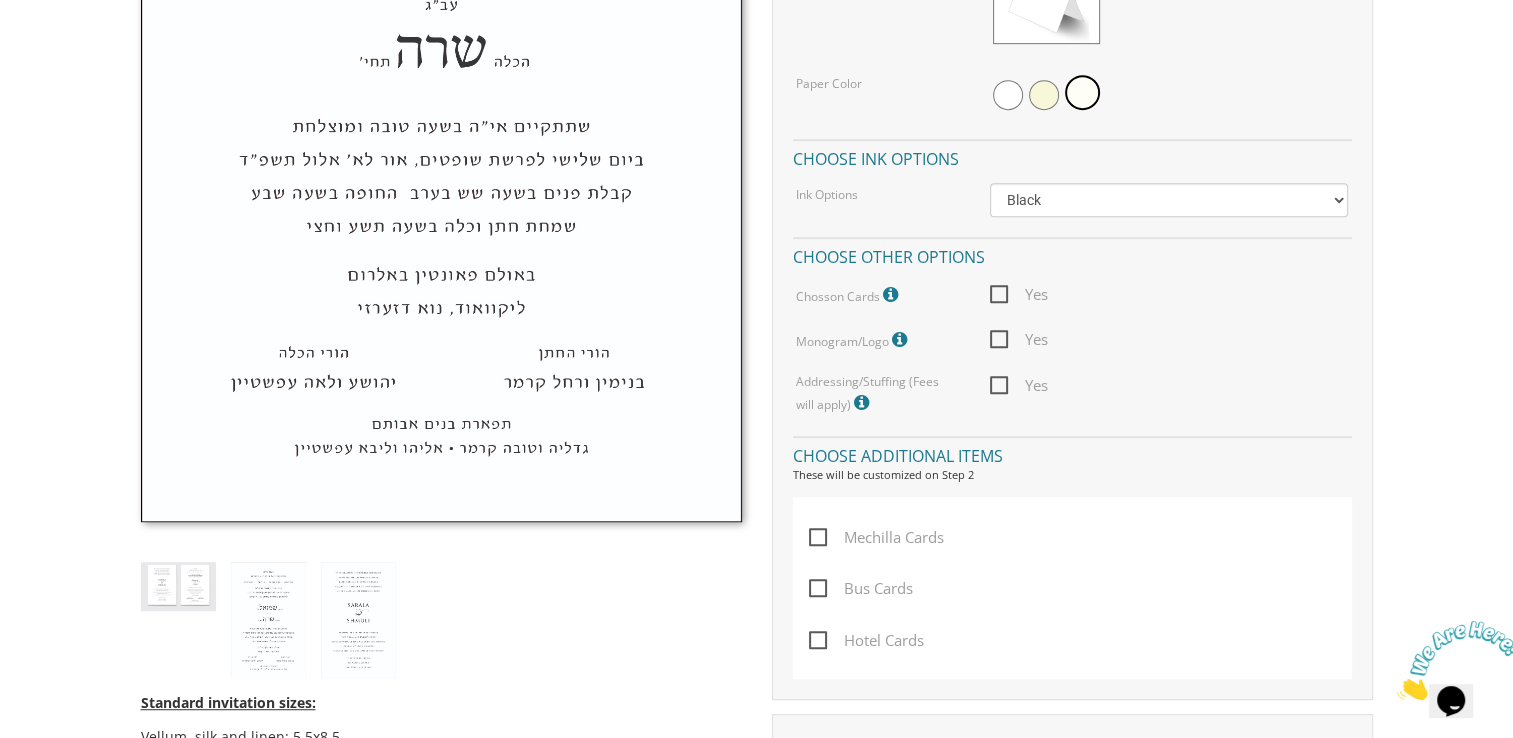 click at bounding box center (893, 295) 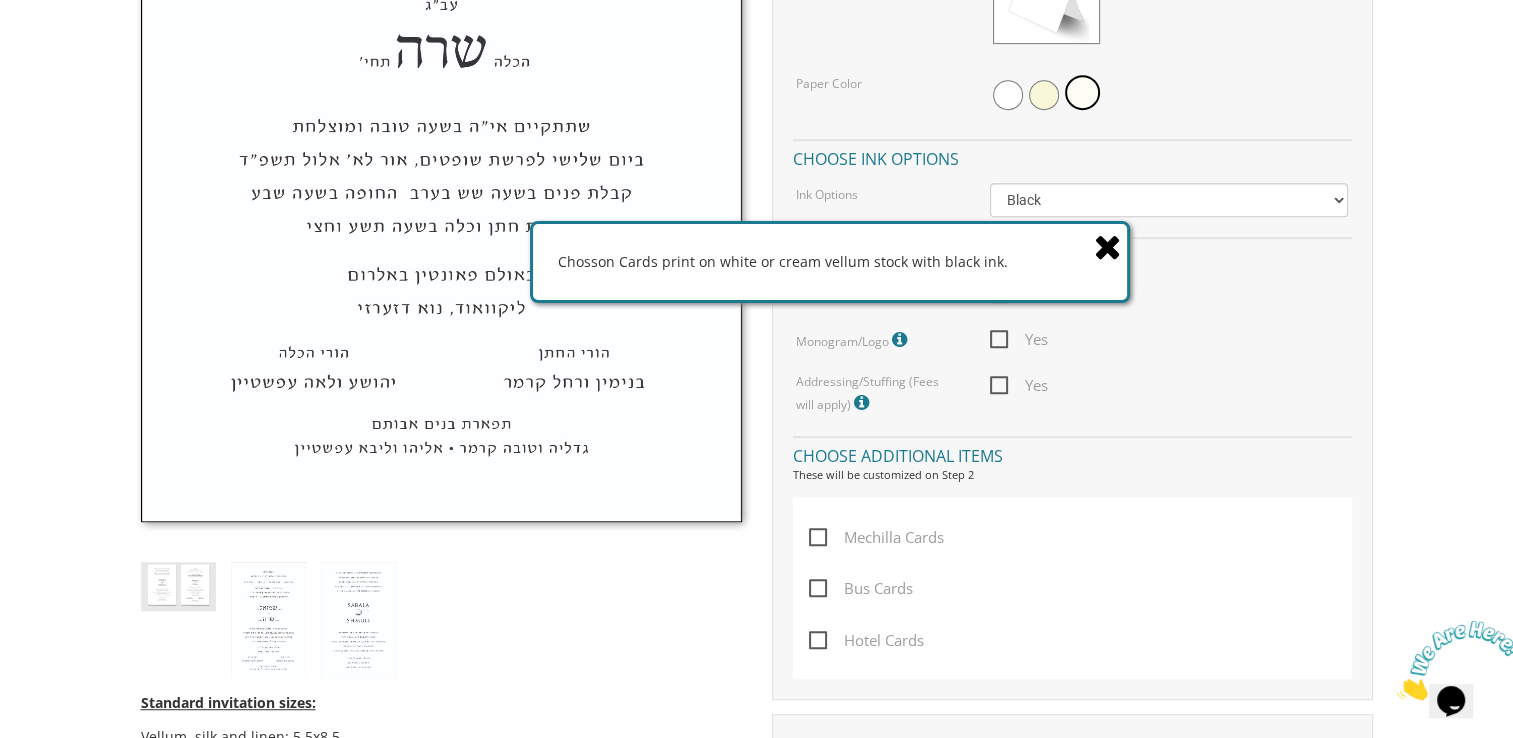 click on "Customizations
Quantity Please note: Quantities may be modified after order completion.
For wedding invitations  you will also have the option to split total quantity between 2 shipping addresses at checkout. 100 ($277.50) 200 ($330.45) 300 ($380.65) 400 ($432.70) 500 ($482.10) 600 ($534.10) 700 ($583.65) 800 ($635.30) 900 ($684.60) 1000 ($733.55) 1100 ($785.50) 1200 ($833.05) 1300 ($884.60) 1400 ($934.05) 1500 ($983.75) 1600 ($1,033.10) 1700 ($1,082.75) 1800 ($1,132.20) 1900 ($1,183.75) 2000 ($1,230.95)   Reply Card Qty 100 ($125.70) 200 ($150.60) 300 ($177.95) 400 ($270.70) 500 ($225.30) 600 ($249.85) 700 ($272.35) 800 ($299.20) 900 ($323.55) 1000 ($345.80) 1100 ($370.35) 1200 ($392.90) 1300 ($419.70) 1400 ($444.00) 1500 ($466.35) 1600 ($488.75) 1700 ($517.45) 1800 ($539.60) 1900 ($561.95) 2000 ($586.05) Choose paper options   Paper Stock
Vellum:
Silk:
Linen:
Cotton:
Paper Fold" at bounding box center (1072, 147) 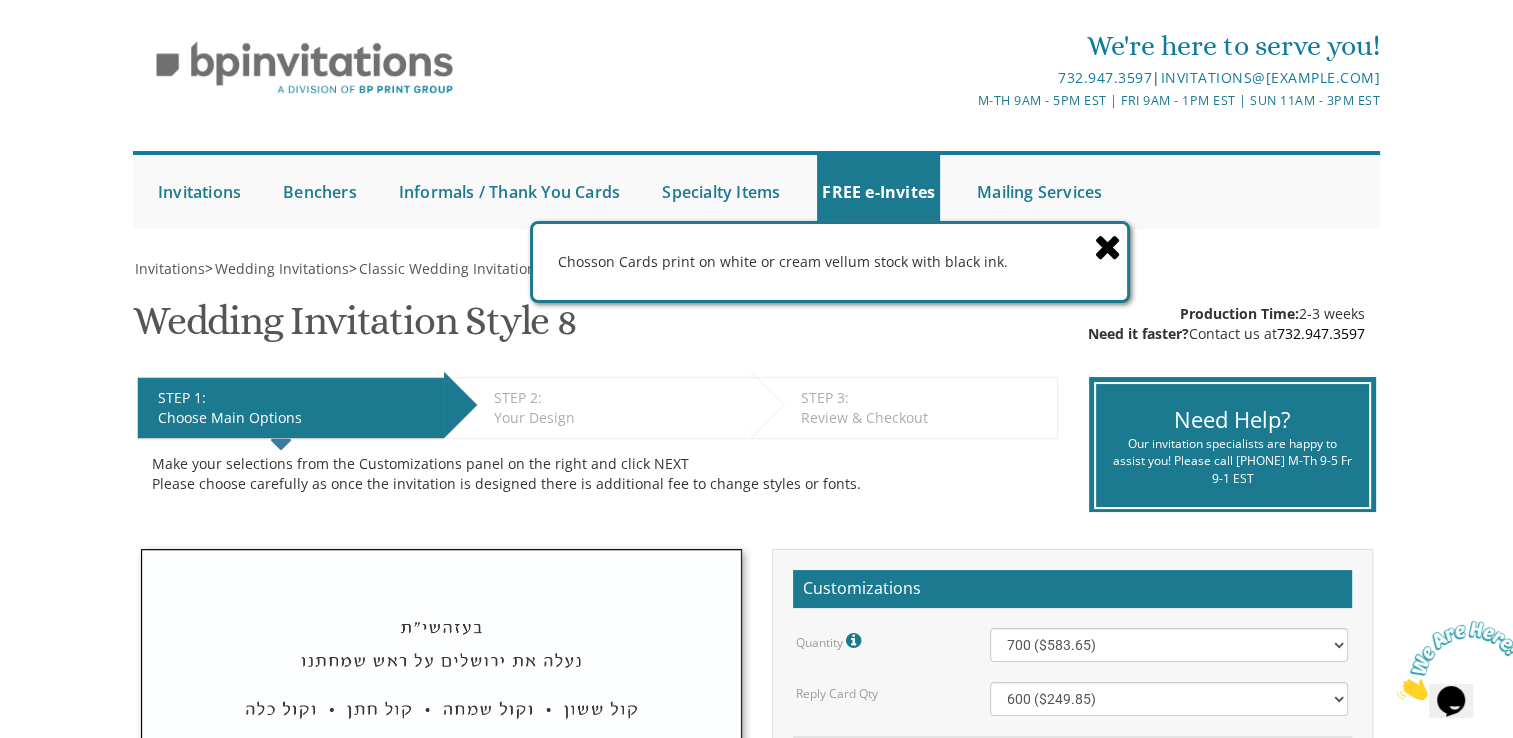 scroll, scrollTop: 44, scrollLeft: 0, axis: vertical 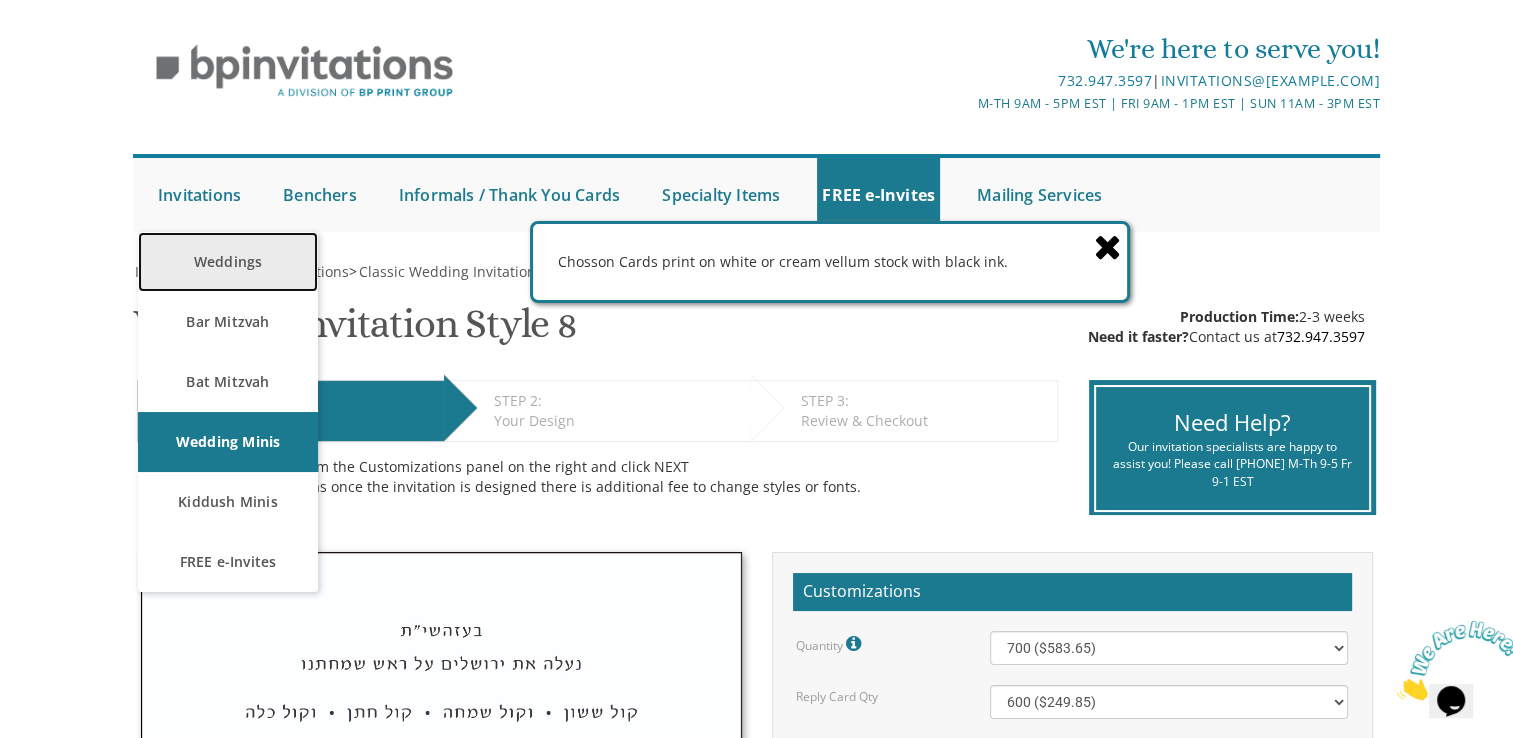click on "Weddings" at bounding box center (228, 262) 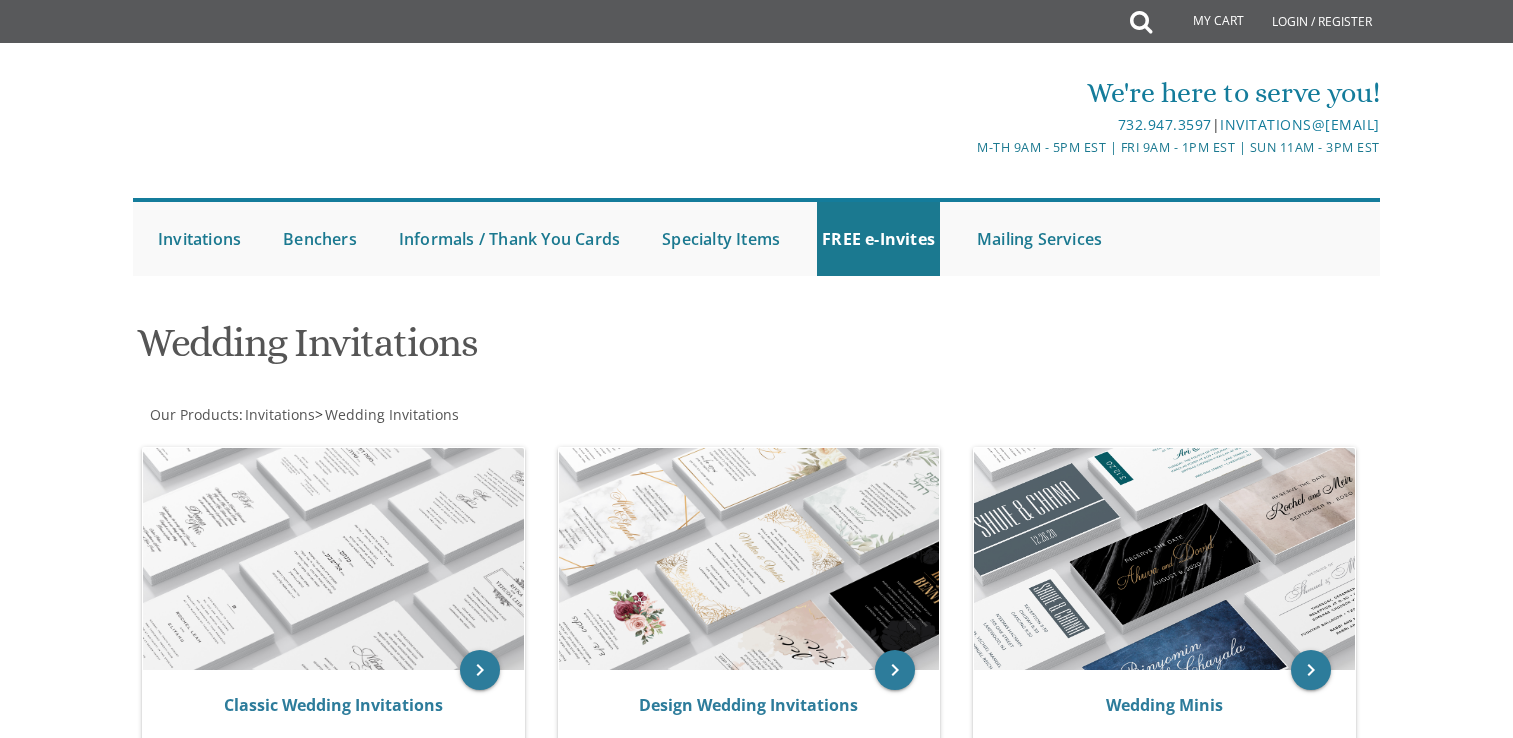 scroll, scrollTop: 0, scrollLeft: 0, axis: both 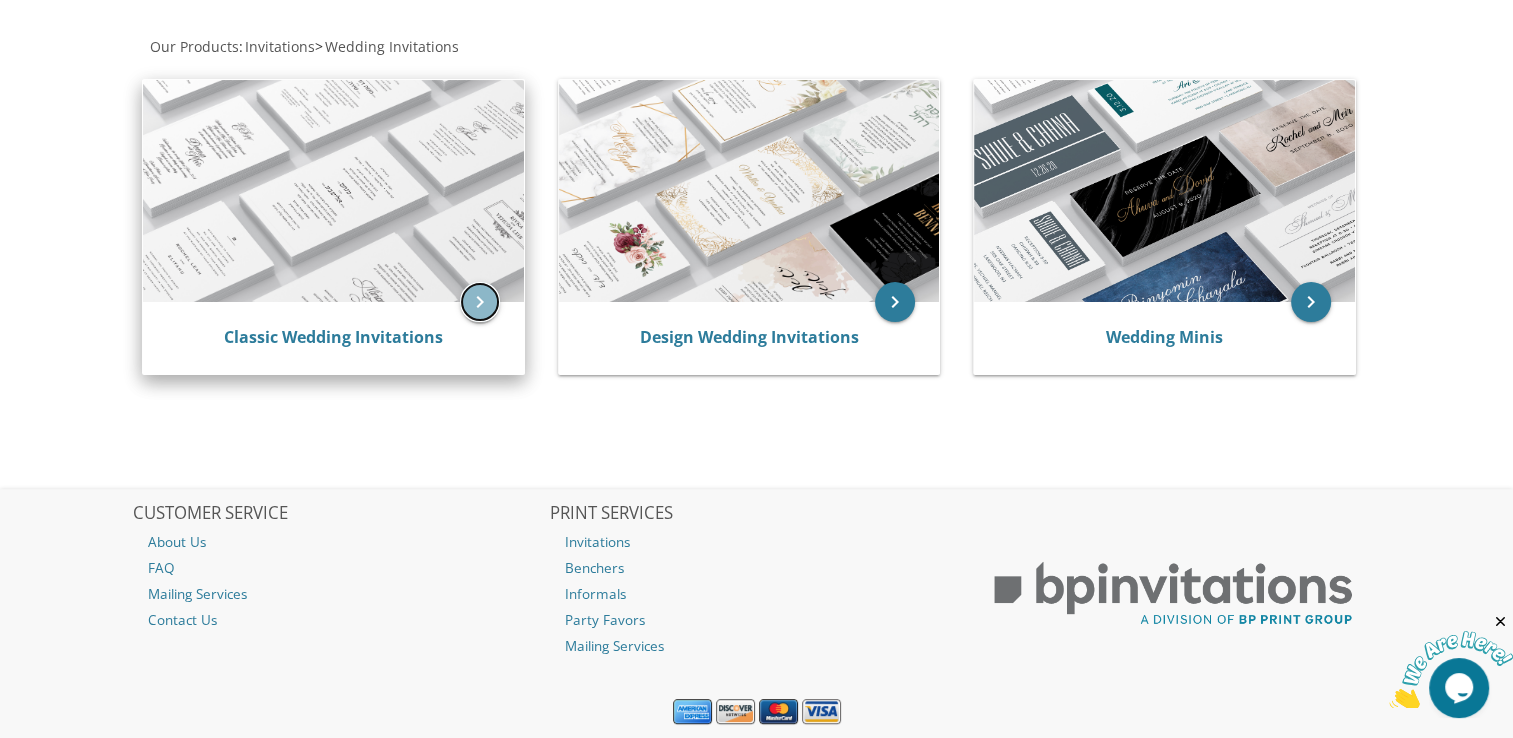click on "keyboard_arrow_right" at bounding box center [480, 302] 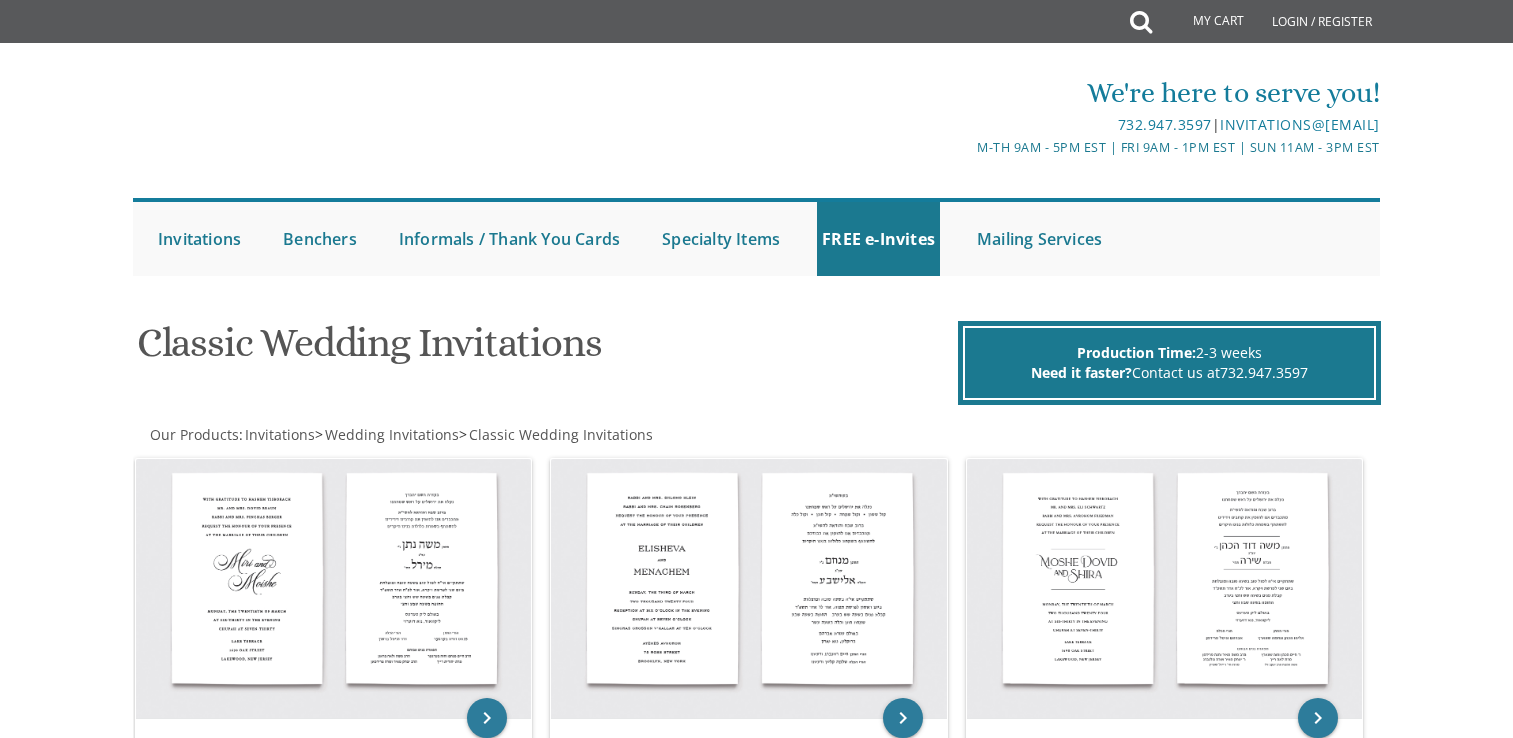scroll, scrollTop: 0, scrollLeft: 0, axis: both 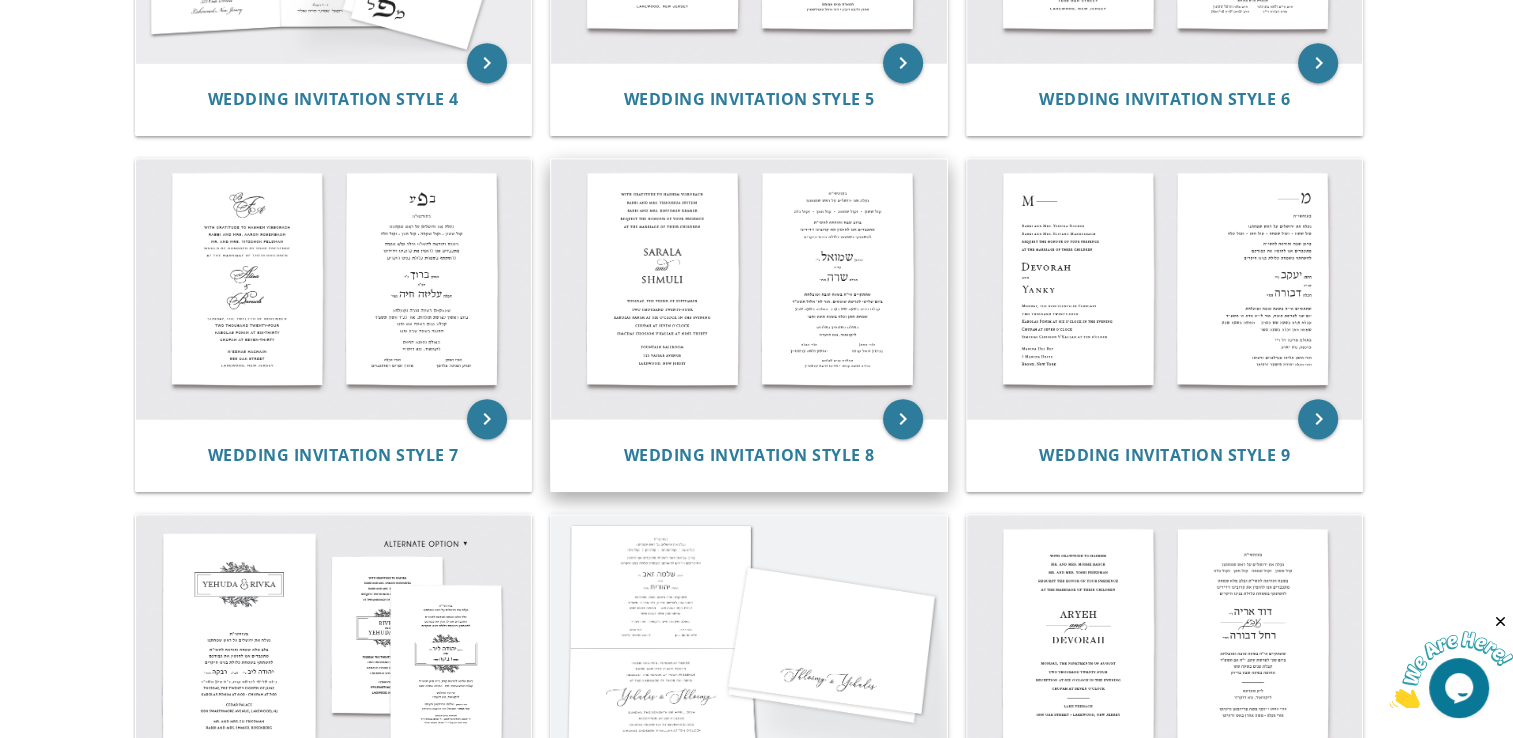 click at bounding box center (749, 289) 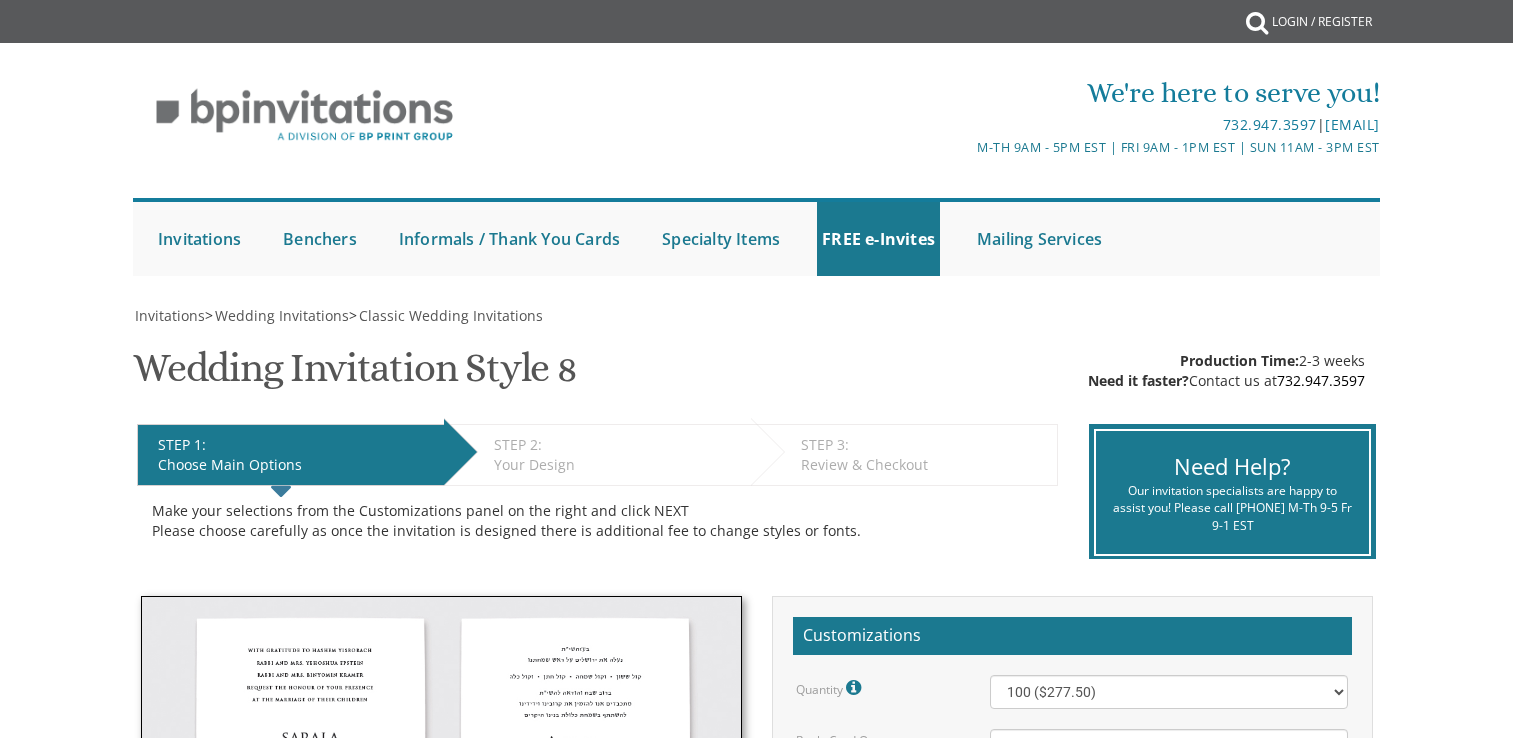 scroll, scrollTop: 0, scrollLeft: 0, axis: both 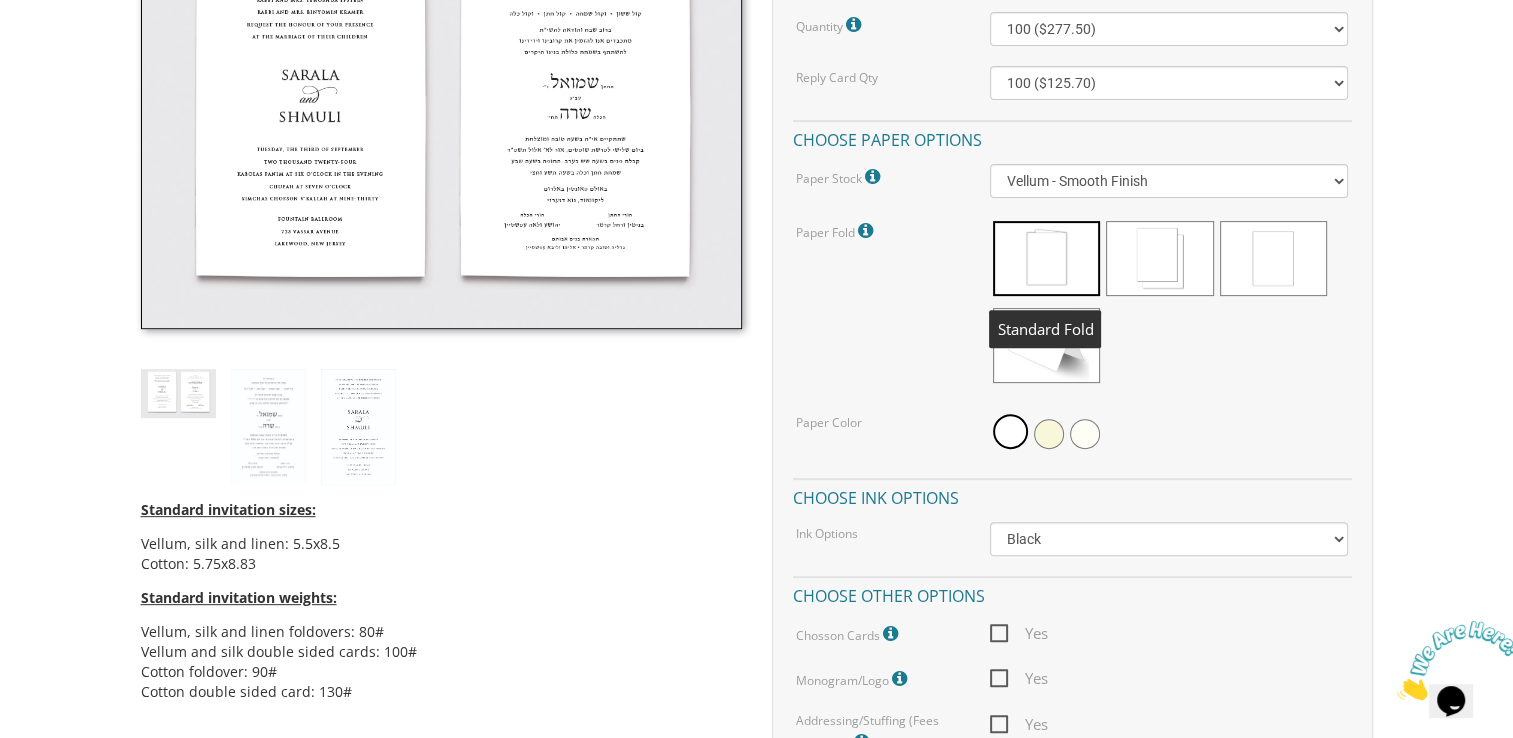 click at bounding box center (1046, 258) 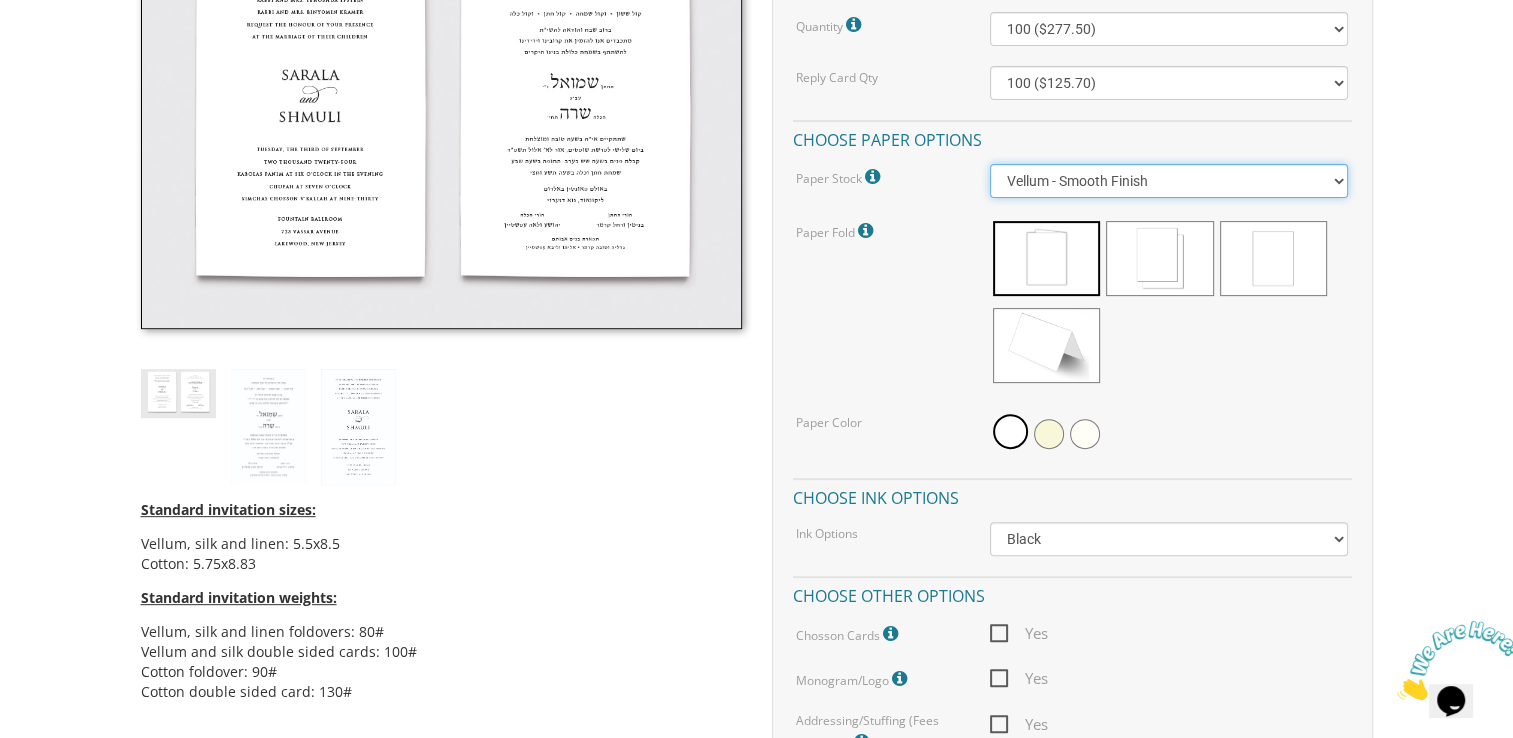 click on "Vellum - Smooth Finish Linen - Subtle Embossed Crosshatch Texture Silk - Soft, Fabric-like Finish Cotton  - Rich Texture, Premium Quality" at bounding box center (1169, 181) 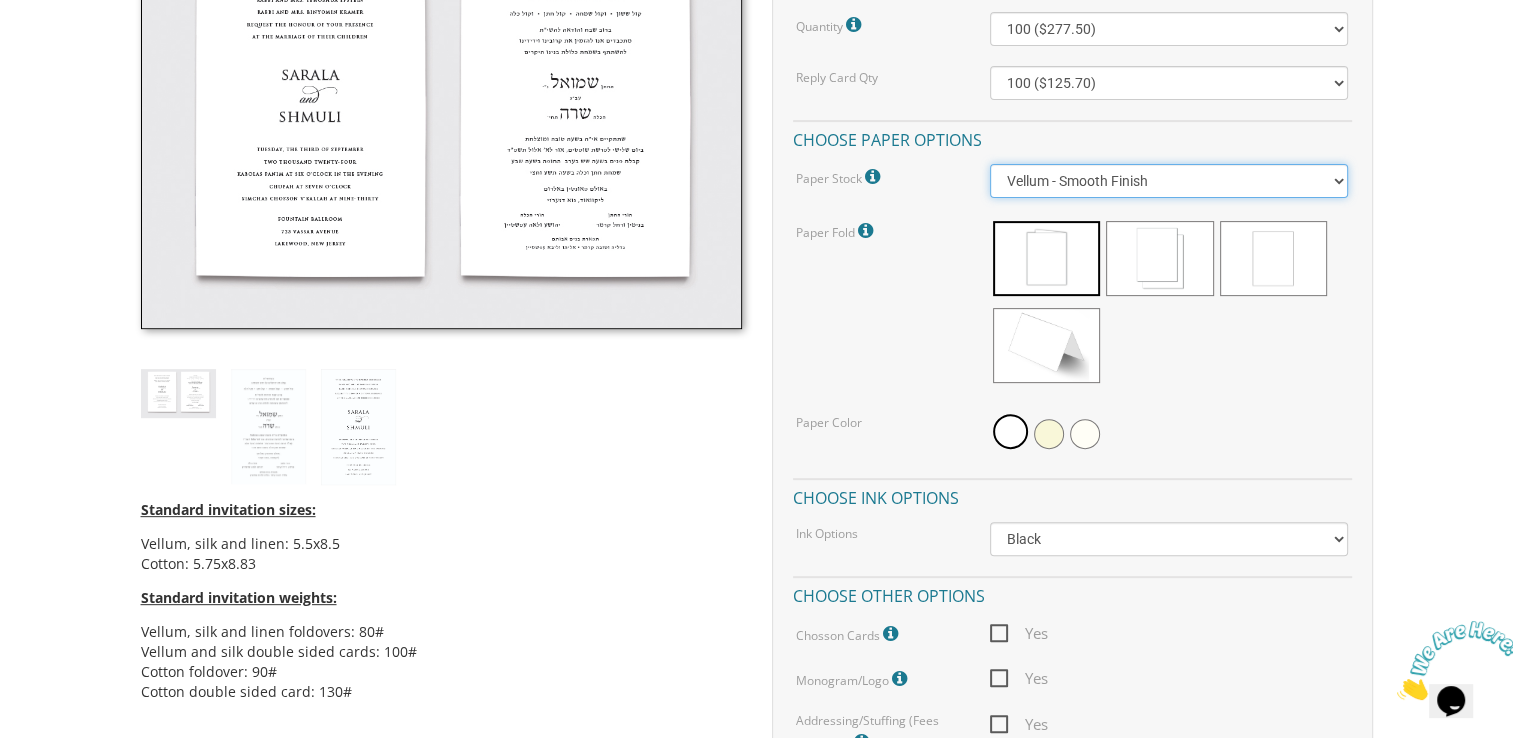 click on "Vellum - Smooth Finish Linen - Subtle Embossed Crosshatch Texture Silk - Soft, Fabric-like Finish Cotton  - Rich Texture, Premium Quality" at bounding box center [1169, 181] 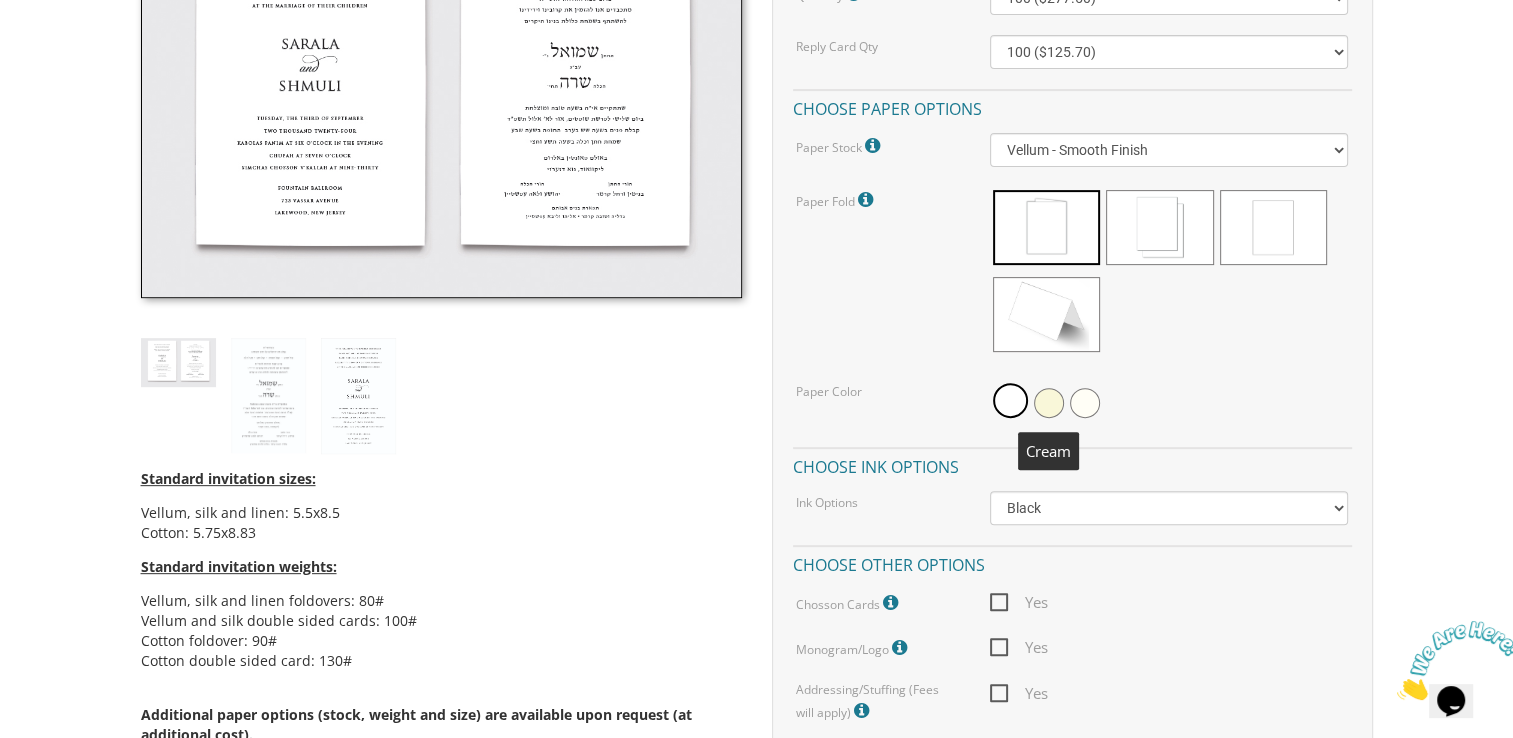 click at bounding box center (1049, 403) 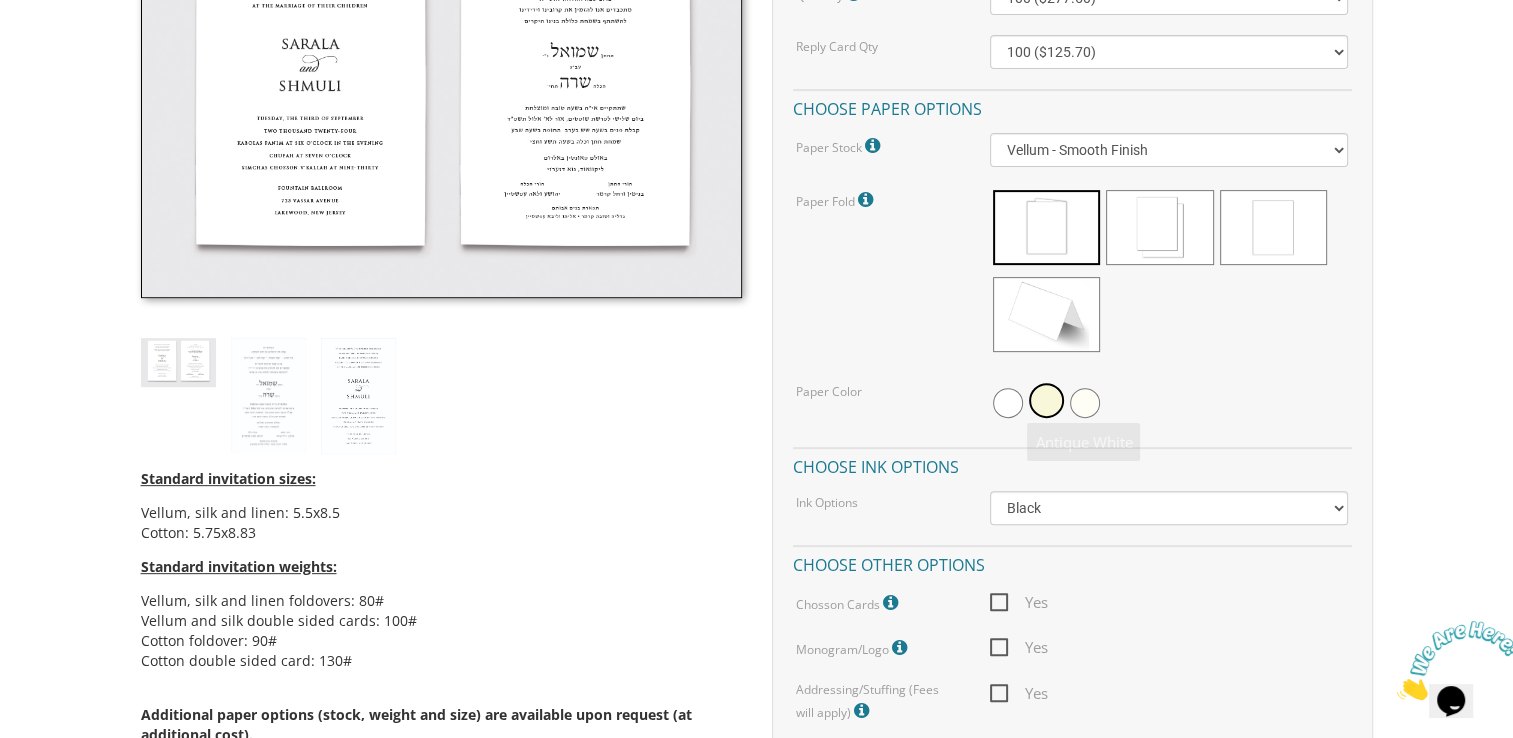 click at bounding box center [1169, 403] 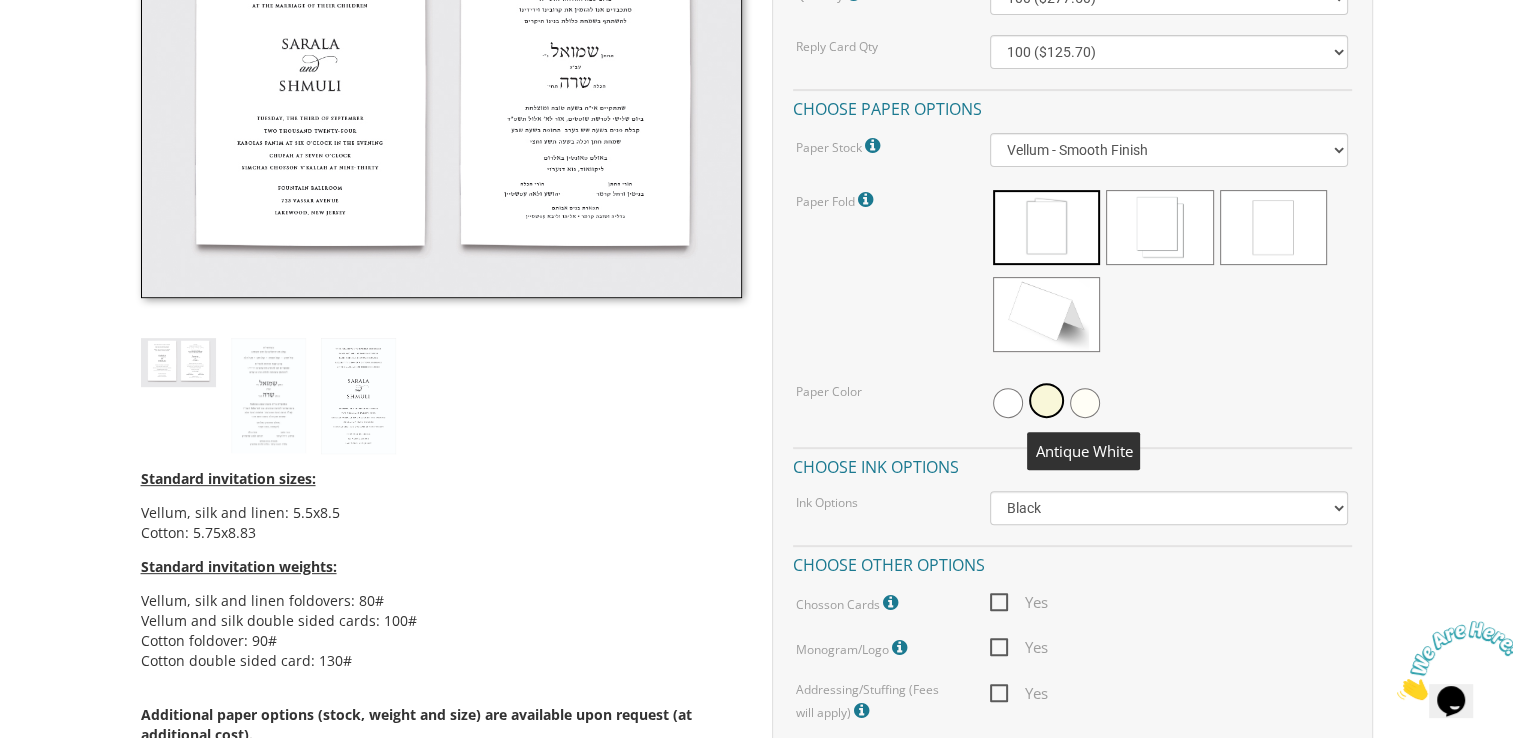 click at bounding box center [1085, 403] 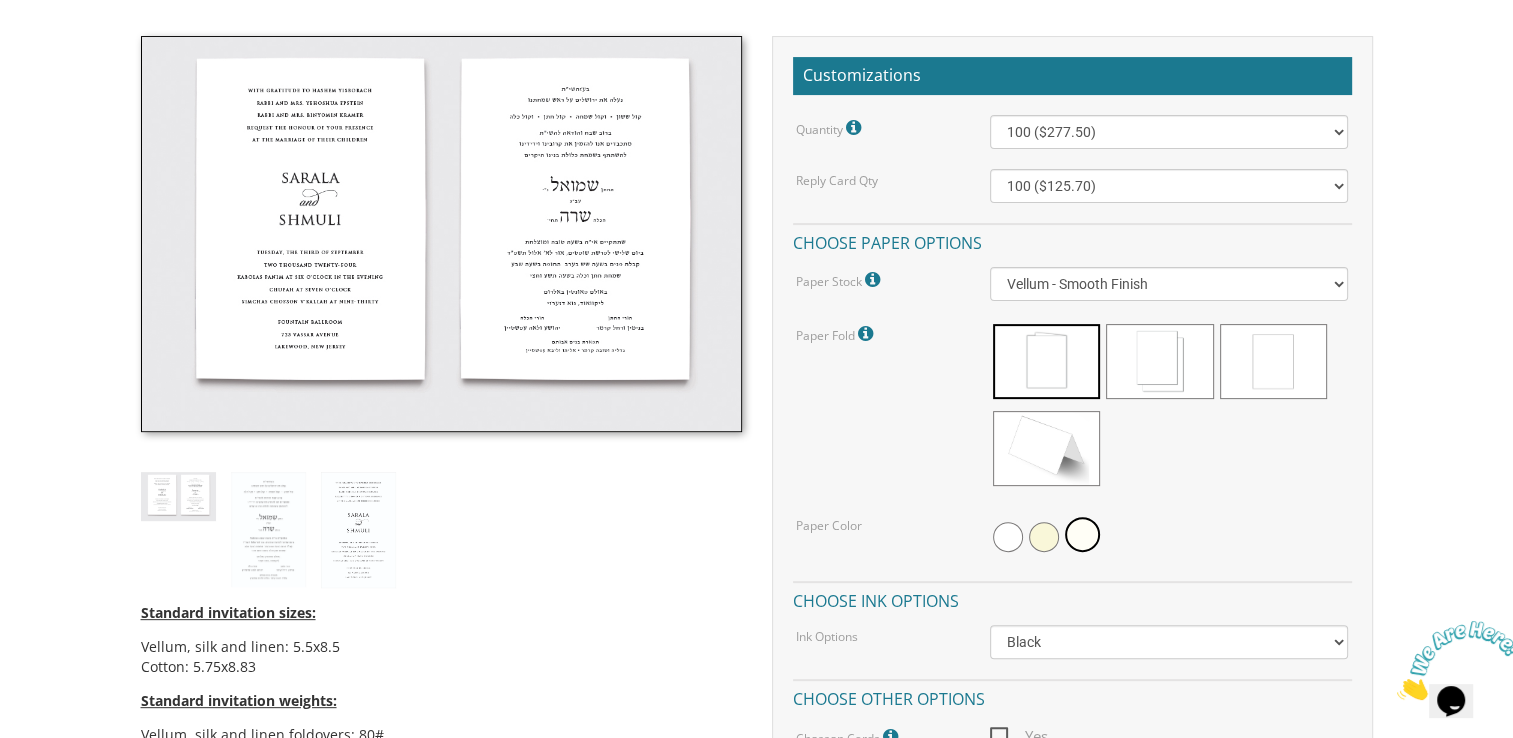 scroll, scrollTop: 562, scrollLeft: 0, axis: vertical 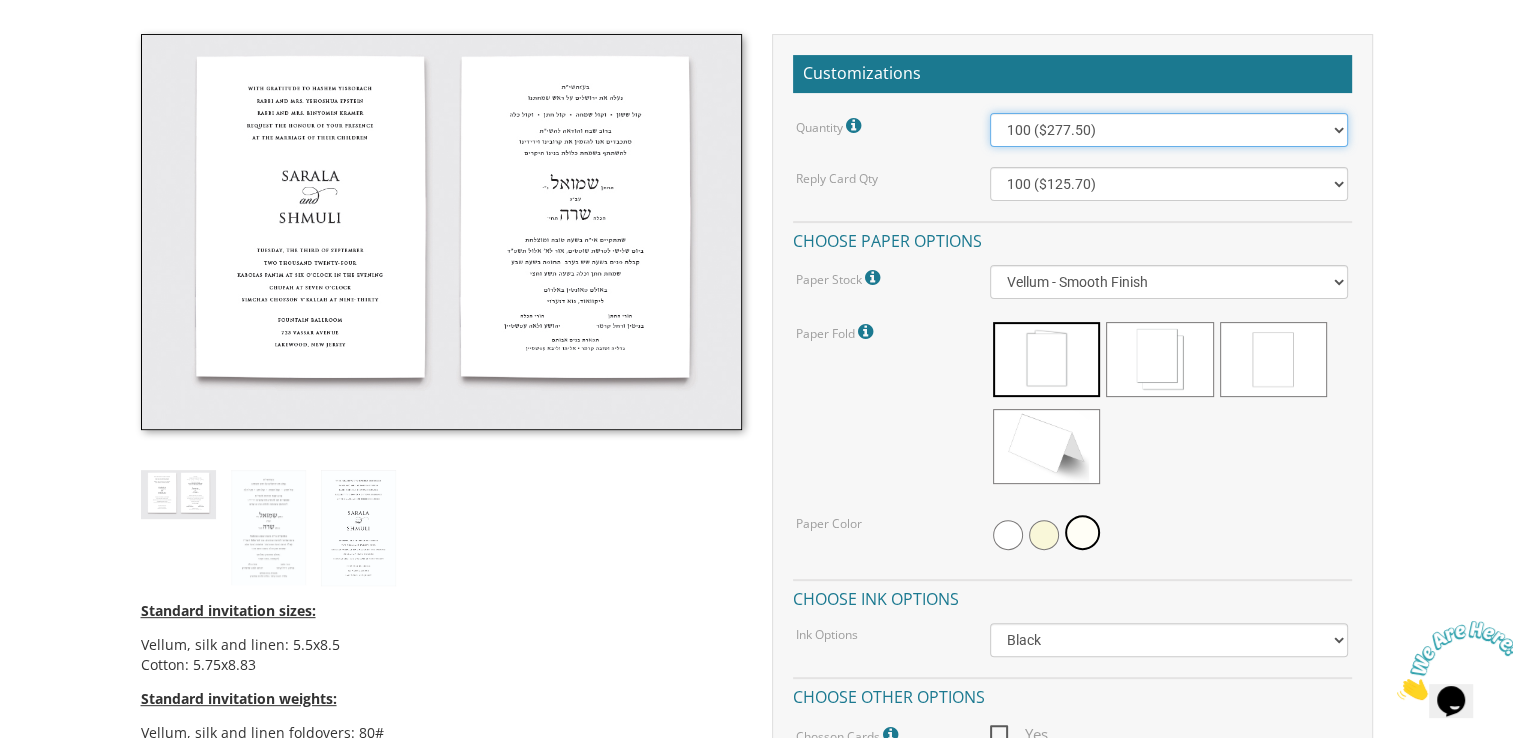 click on "100 ($277.50) 200 ($330.45) 300 ($380.65) 400 ($432.70) 500 ($482.10) 600 ($534.10) 700 ($583.65) 800 ($635.30) 900 ($684.60) 1000 ($733.55) 1100 ($785.50) 1200 ($833.05) 1300 ($884.60) 1400 ($934.05) 1500 ($983.75) 1600 ($1,033.10) 1700 ($1,082.75) 1800 ($1,132.20) 1900 ($1,183.75) 2000 ($1,230.95)" at bounding box center (1169, 130) 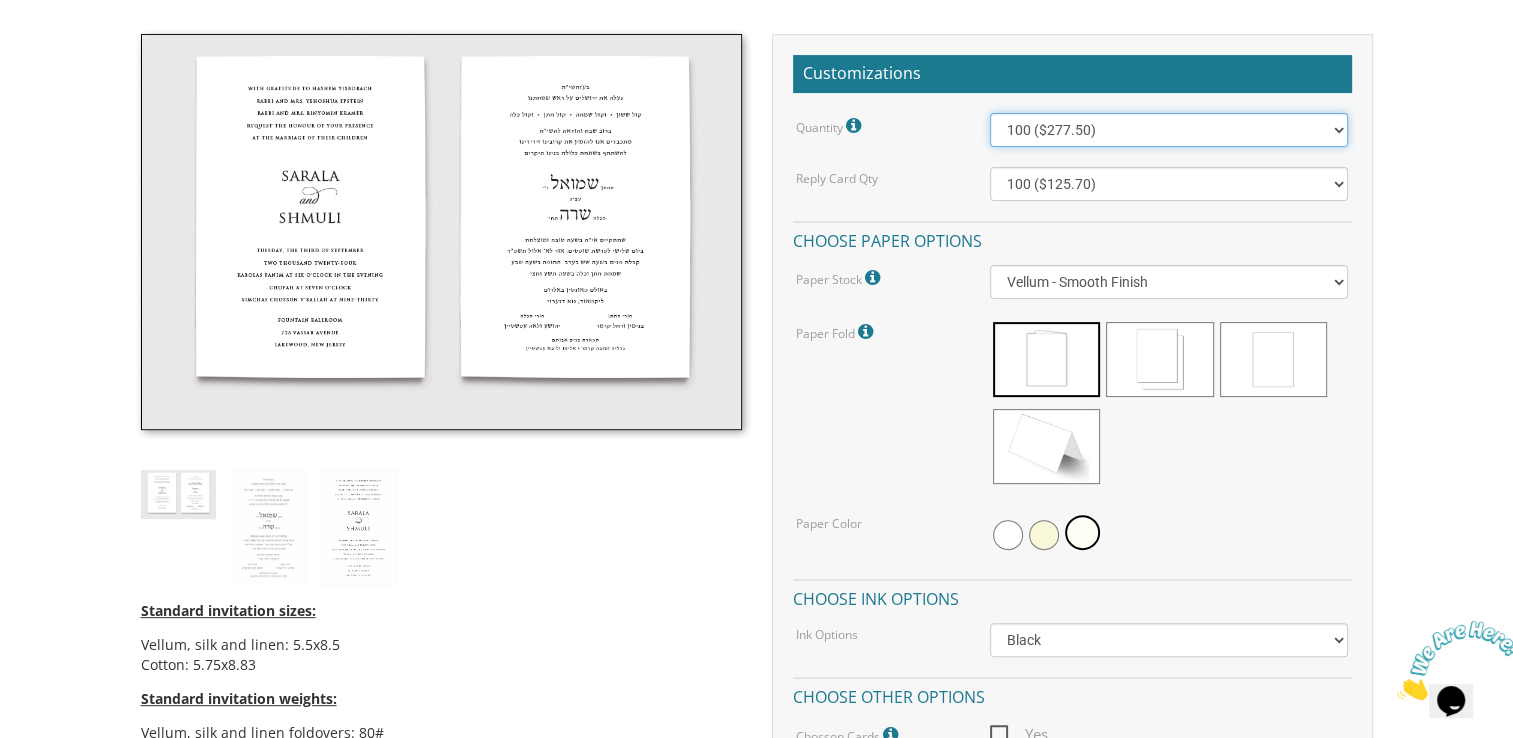 select on "600" 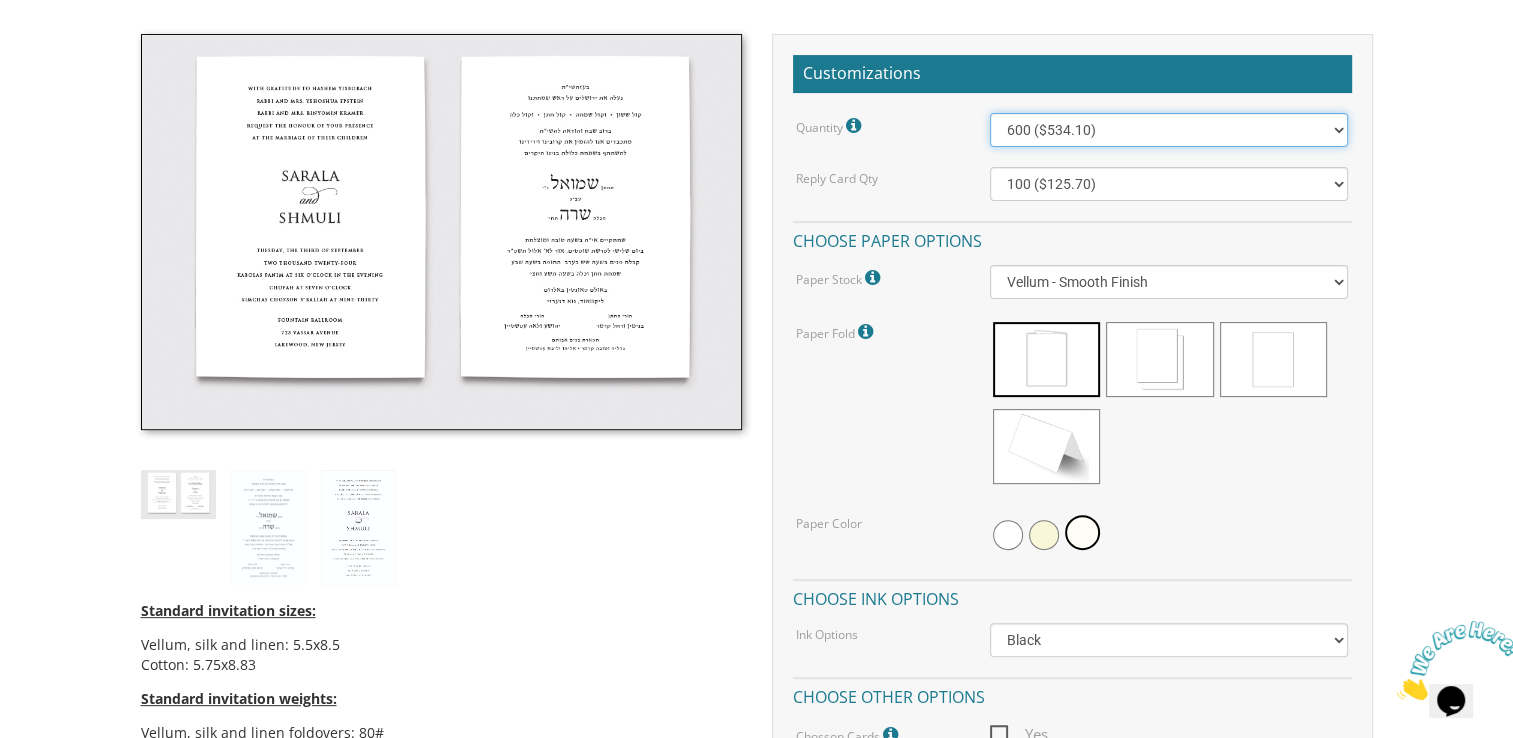 click on "100 ($277.50) 200 ($330.45) 300 ($380.65) 400 ($432.70) 500 ($482.10) 600 ($534.10) 700 ($583.65) 800 ($635.30) 900 ($684.60) 1000 ($733.55) 1100 ($785.50) 1200 ($833.05) 1300 ($884.60) 1400 ($934.05) 1500 ($983.75) 1600 ($1,033.10) 1700 ($1,082.75) 1800 ($1,132.20) 1900 ($1,183.75) 2000 ($1,230.95)" at bounding box center [1169, 130] 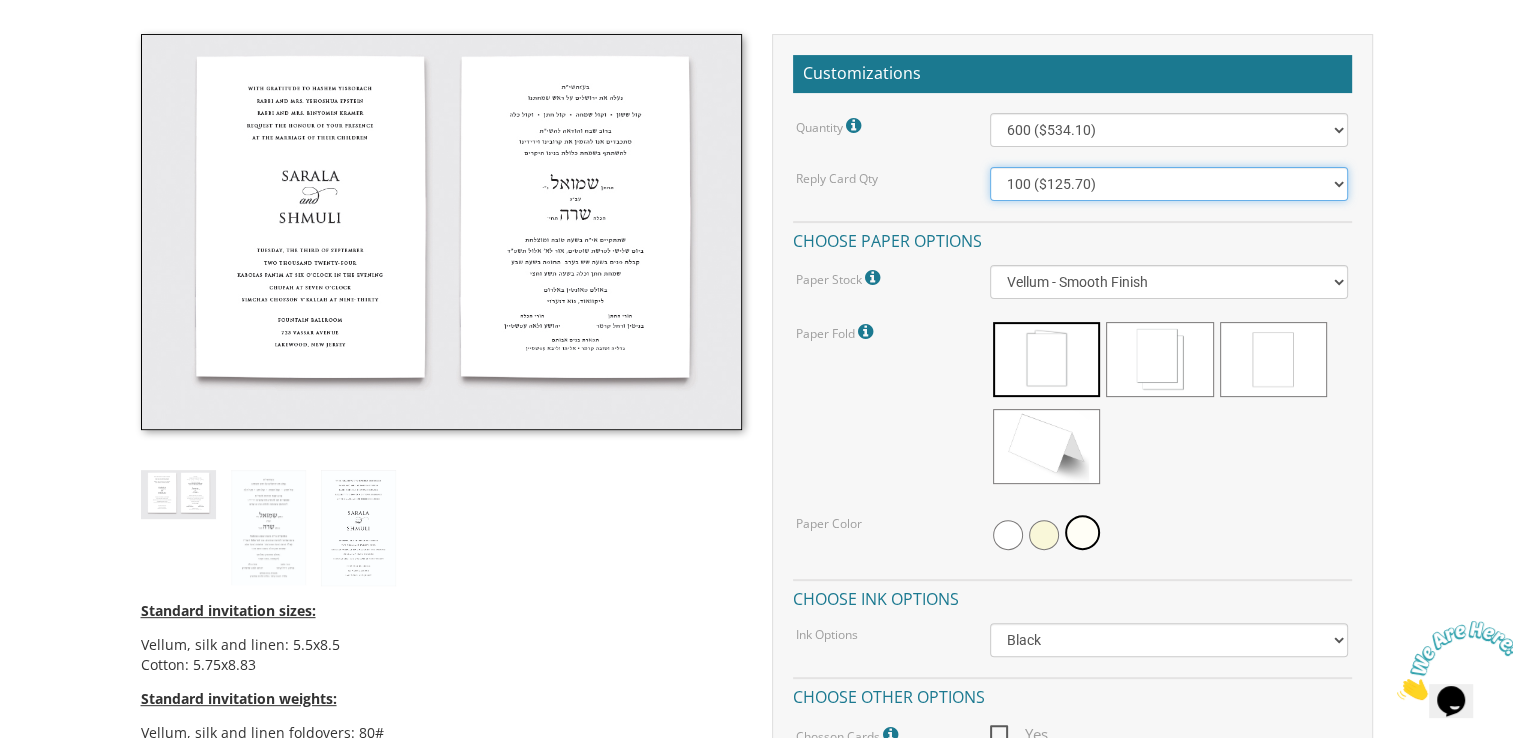 click on "100 ($125.70) 200 ($150.60) 300 ($177.95) 400 ($270.70) 500 ($225.30) 600 ($249.85) 700 ($272.35) 800 ($299.20) 900 ($323.55) 1000 ($345.80) 1100 ($370.35) 1200 ($392.90) 1300 ($419.70) 1400 ($444.00) 1500 ($466.35) 1600 ($488.75) 1700 ($517.45) 1800 ($539.60) 1900 ($561.95) 2000 ($586.05)" at bounding box center [1169, 184] 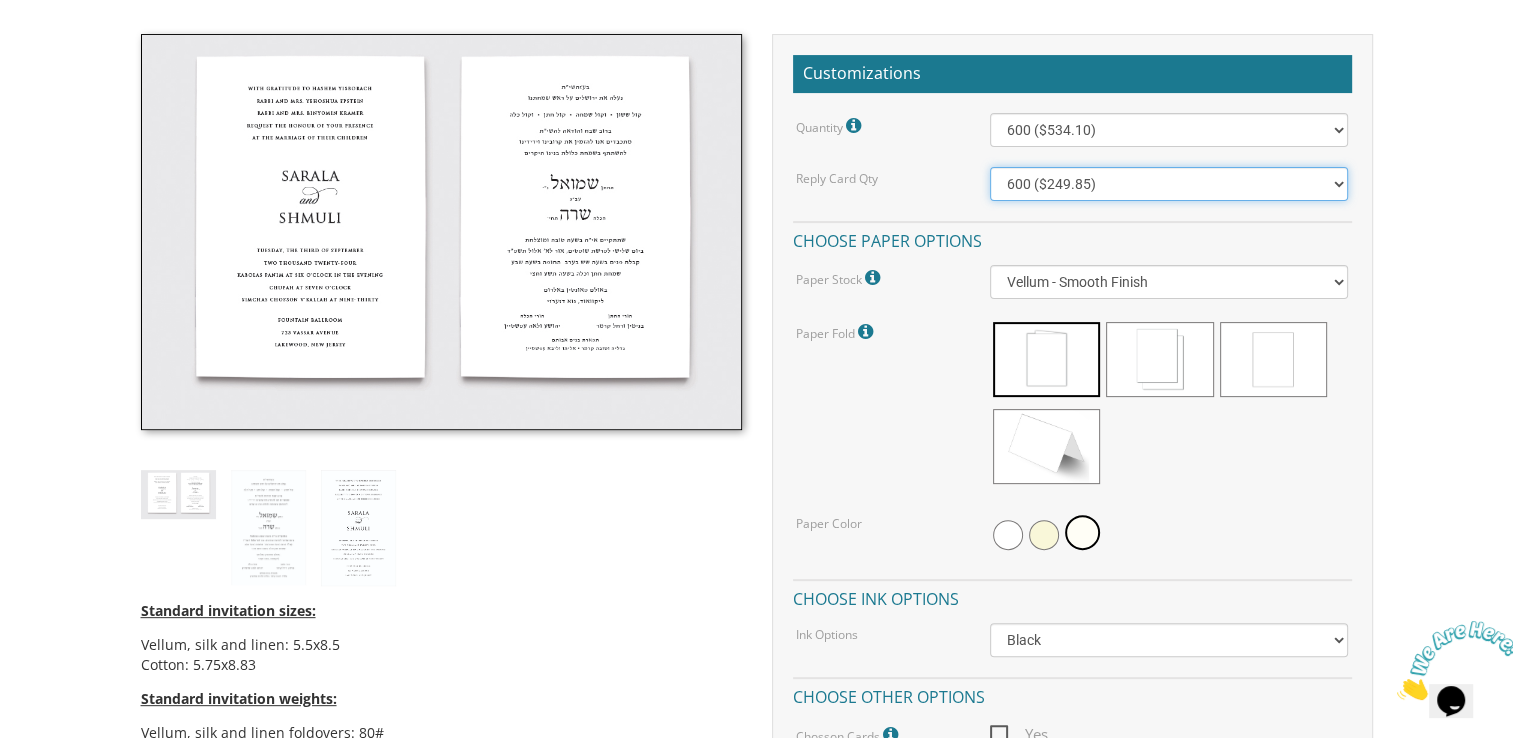 click on "100 ($125.70) 200 ($150.60) 300 ($177.95) 400 ($270.70) 500 ($225.30) 600 ($249.85) 700 ($272.35) 800 ($299.20) 900 ($323.55) 1000 ($345.80) 1100 ($370.35) 1200 ($392.90) 1300 ($419.70) 1400 ($444.00) 1500 ($466.35) 1600 ($488.75) 1700 ($517.45) 1800 ($539.60) 1900 ($561.95) 2000 ($586.05)" at bounding box center (1169, 184) 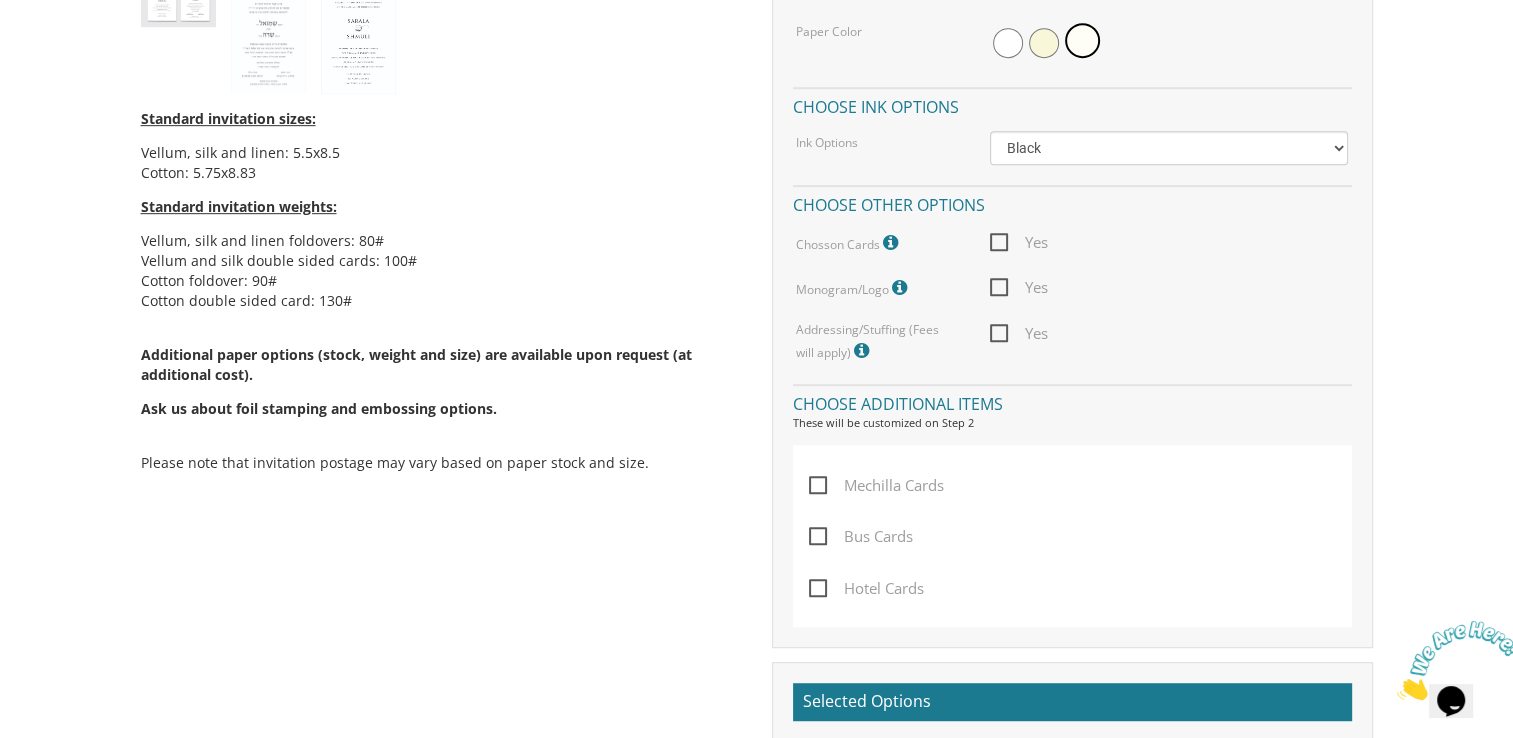 scroll, scrollTop: 1055, scrollLeft: 0, axis: vertical 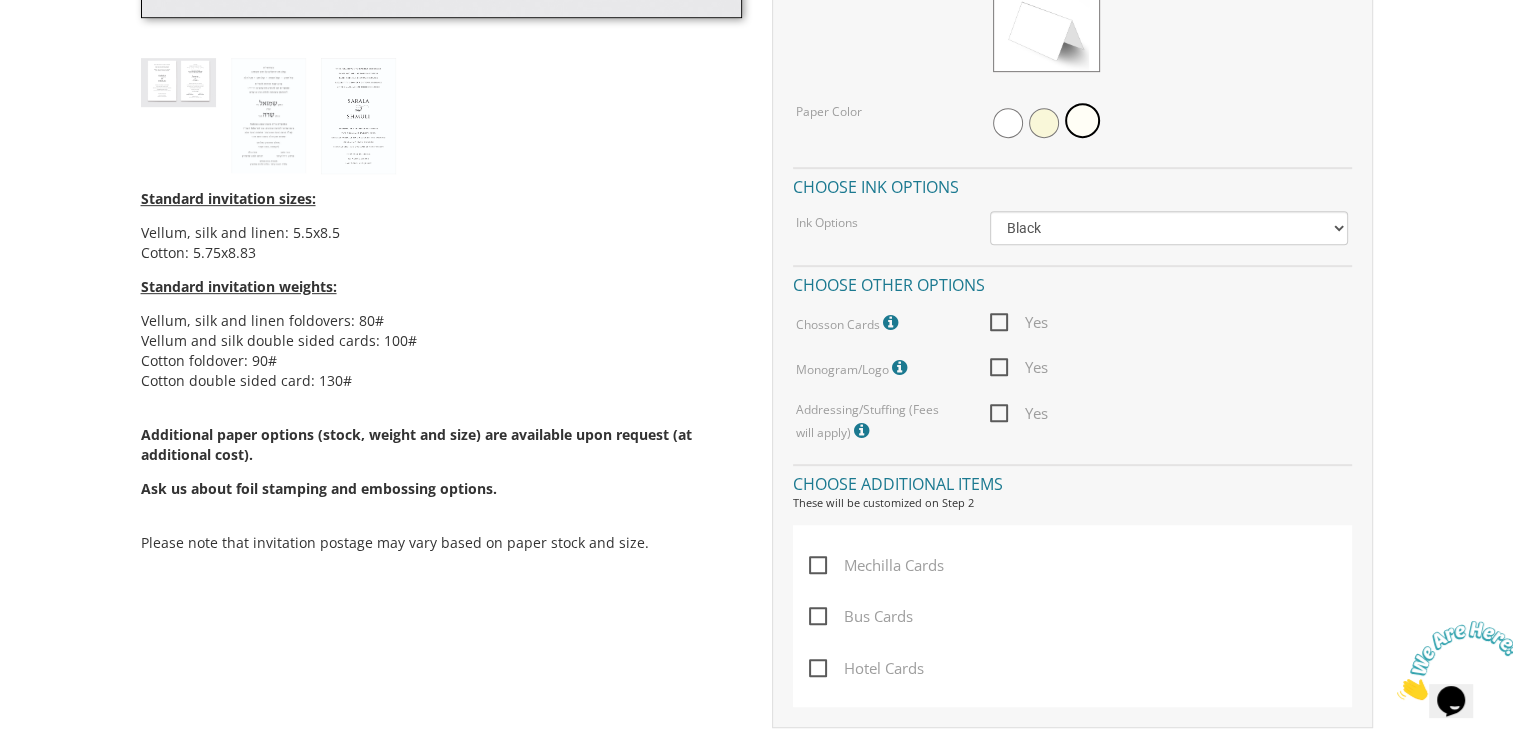click on "Yes" at bounding box center (1019, 322) 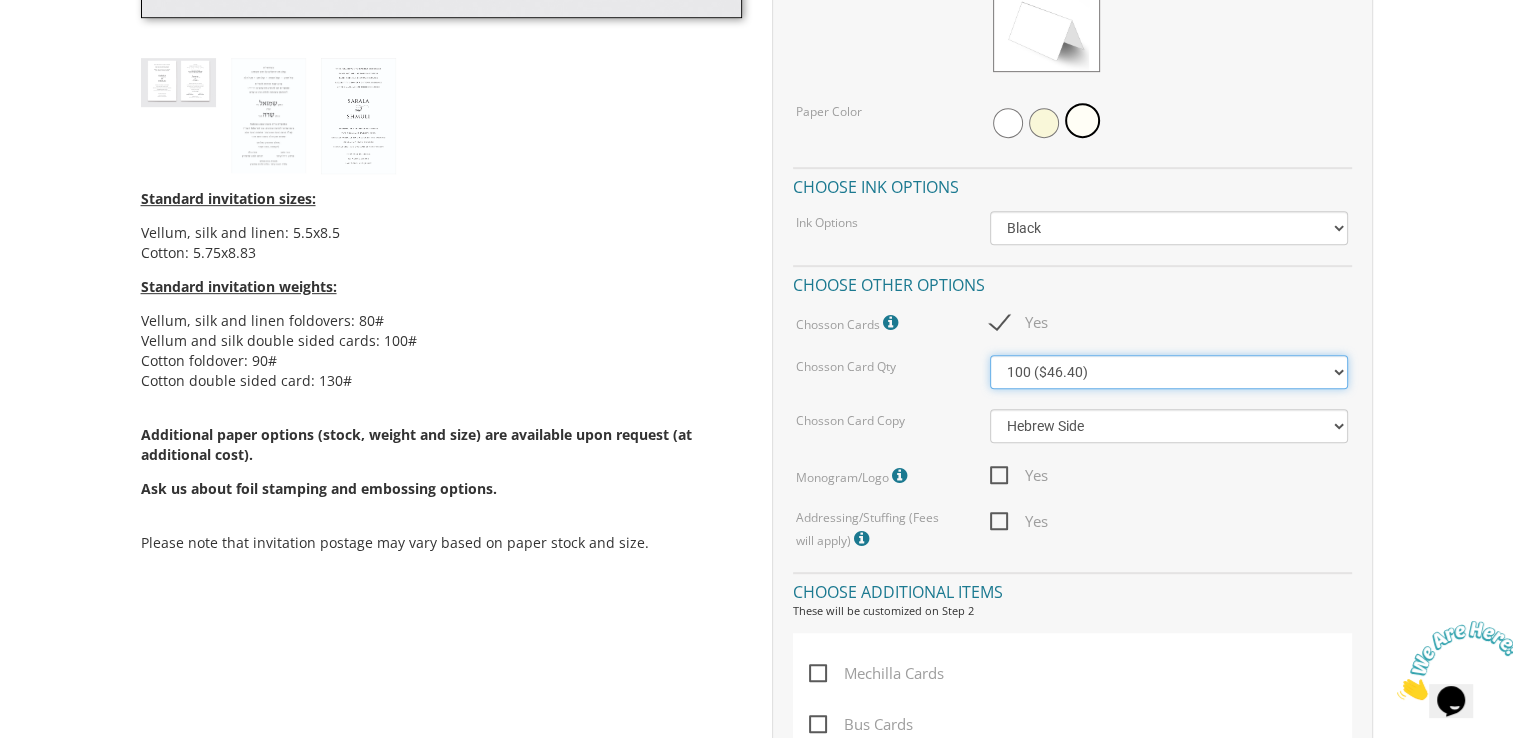 click on "100 ($46.40) 200 ($55.20) 300 ($61.85)" at bounding box center (1169, 372) 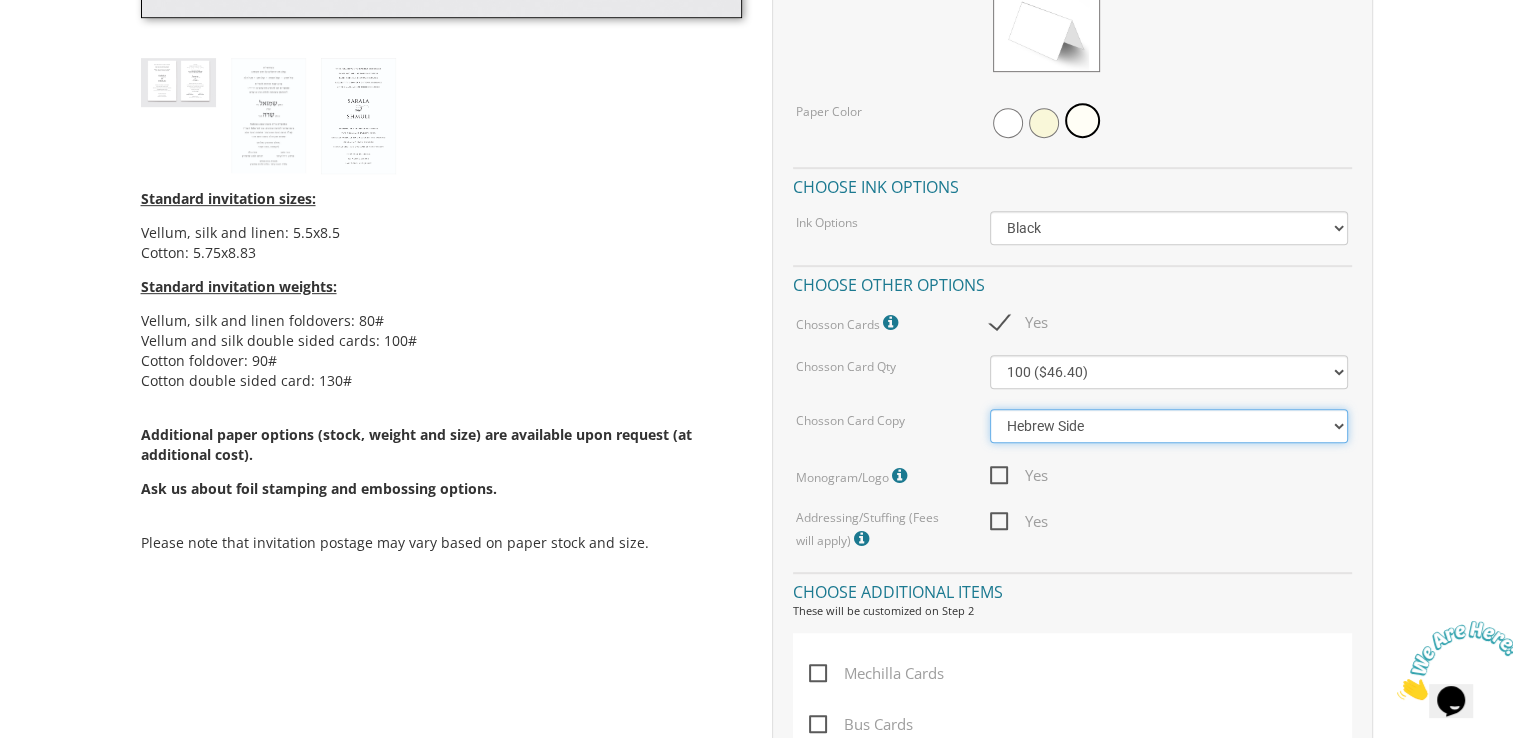 click on "Hebrew Side English Side" at bounding box center [1169, 426] 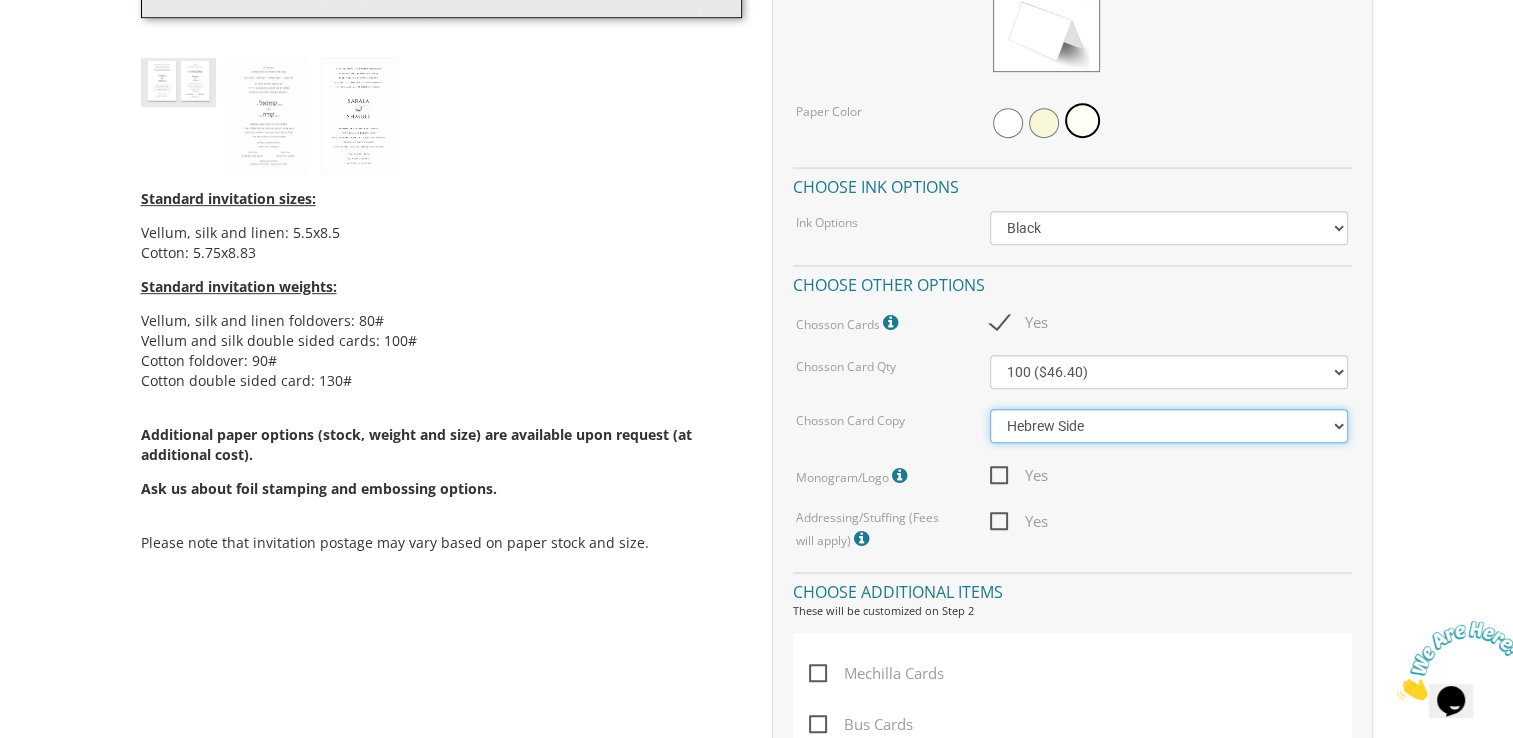 select on "English Side" 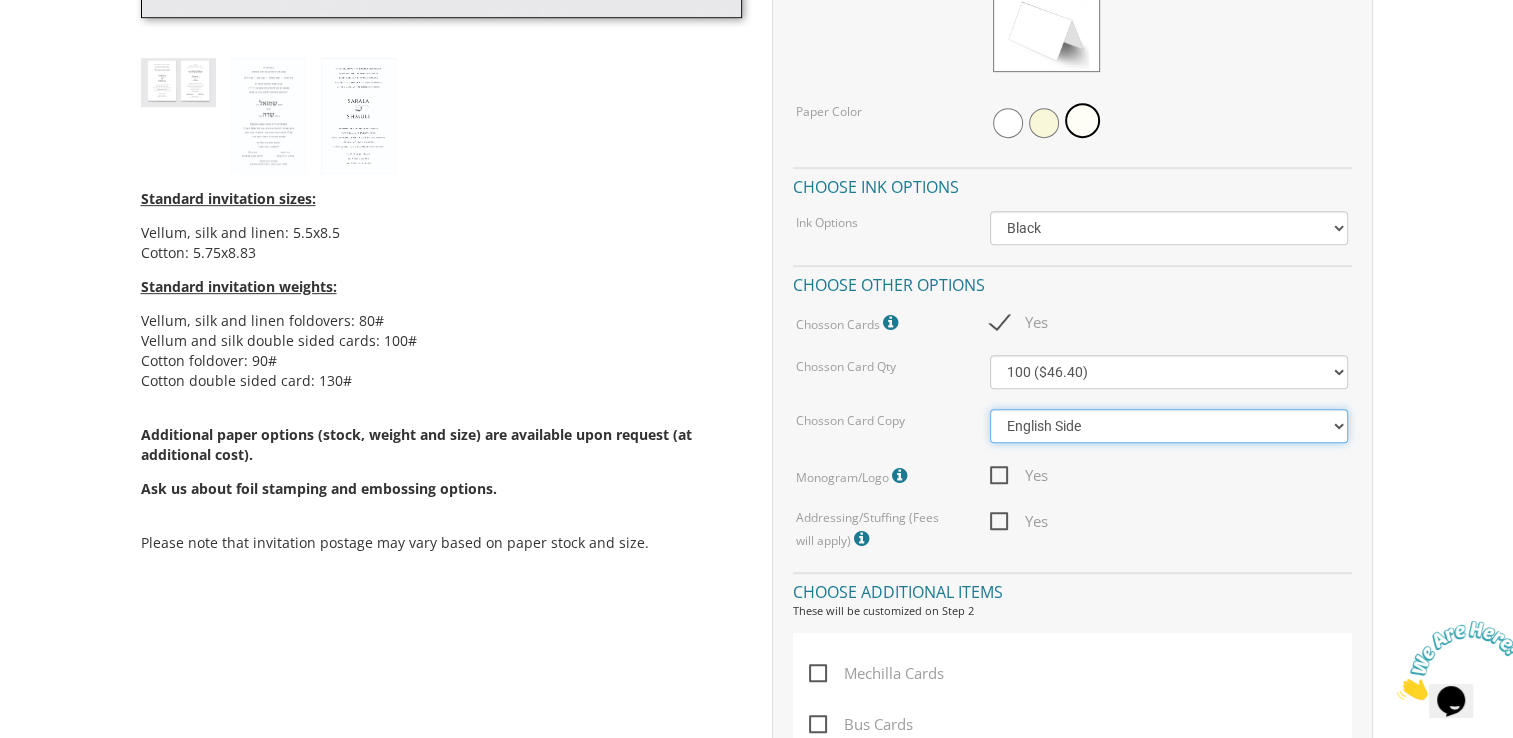 click on "Hebrew Side English Side" at bounding box center [1169, 426] 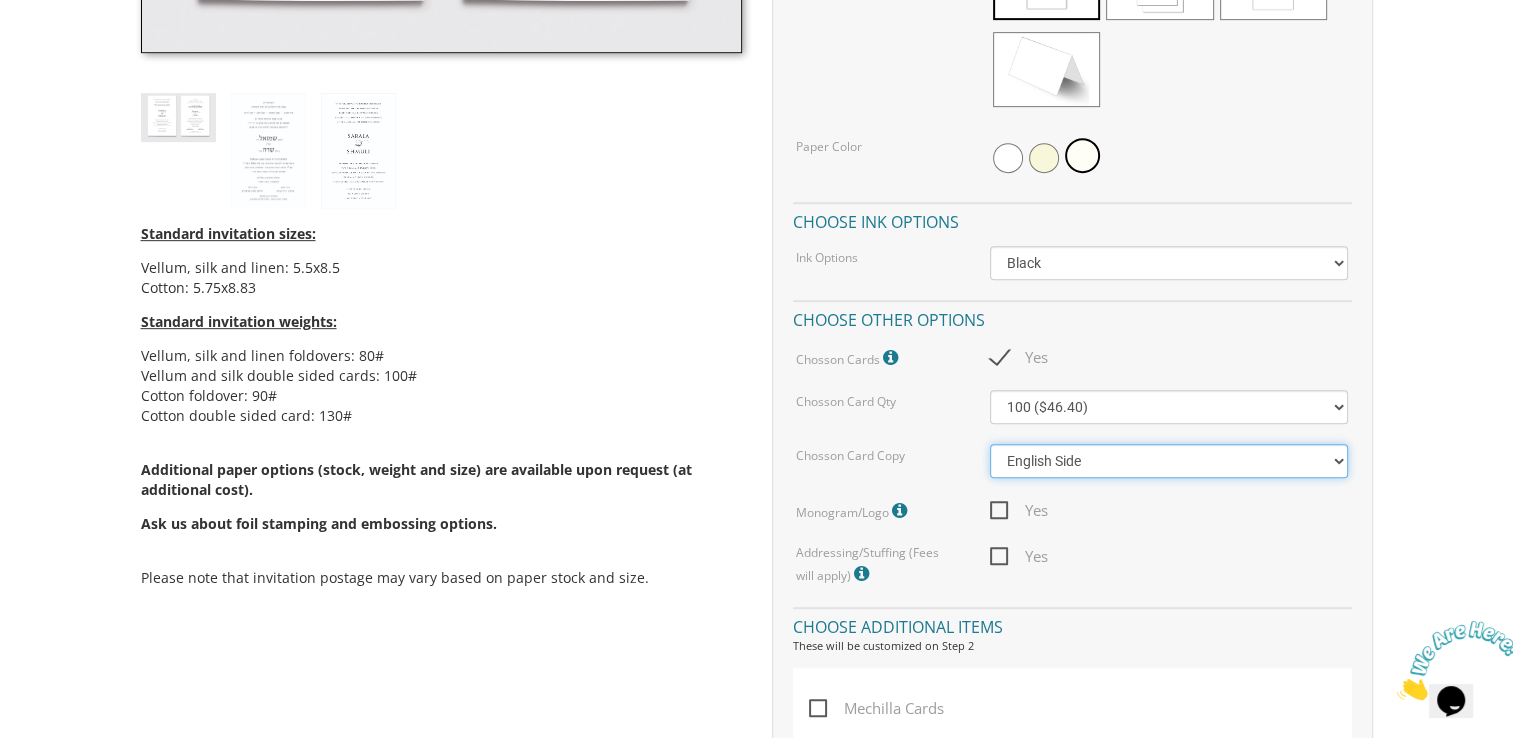 scroll, scrollTop: 938, scrollLeft: 0, axis: vertical 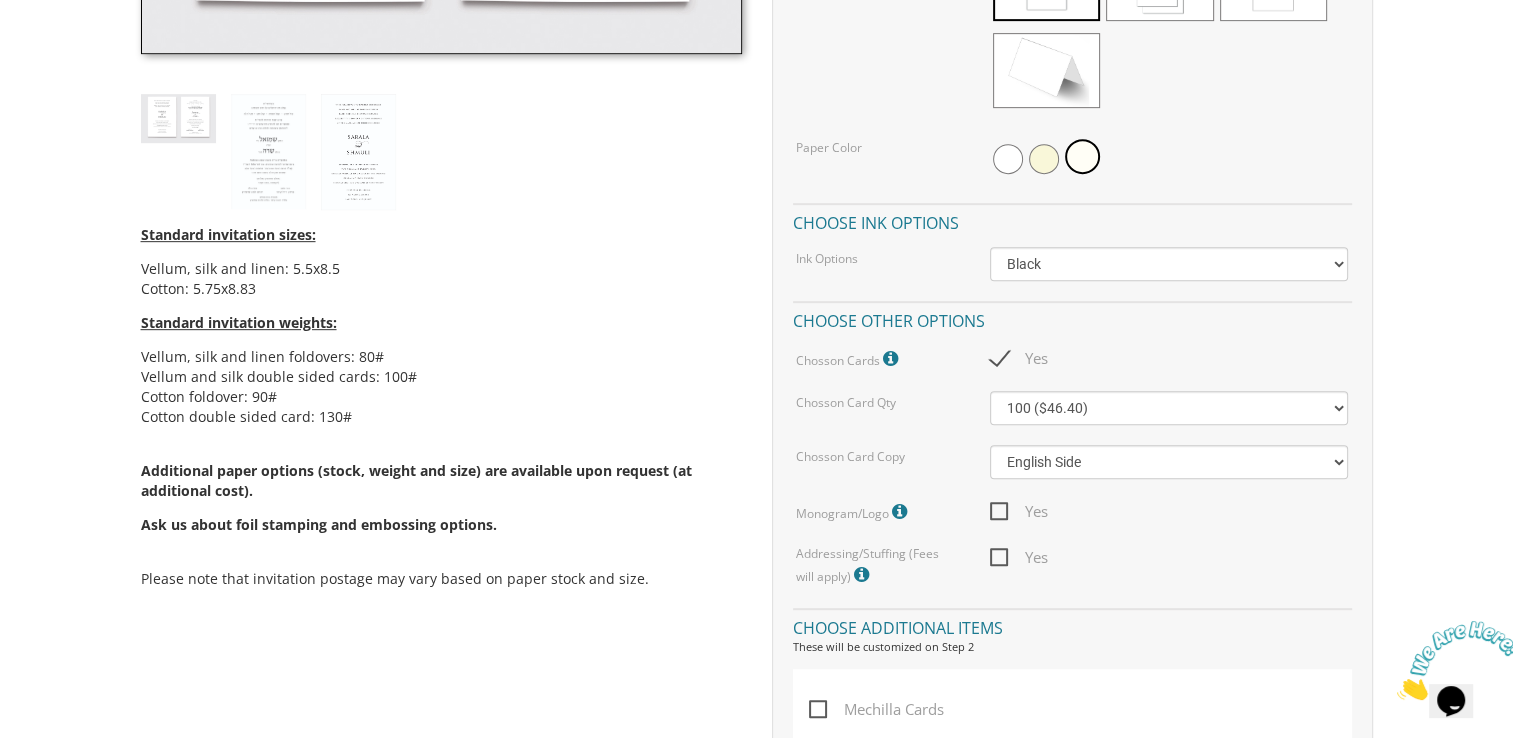 click on "Mechilla Cards" at bounding box center (876, 709) 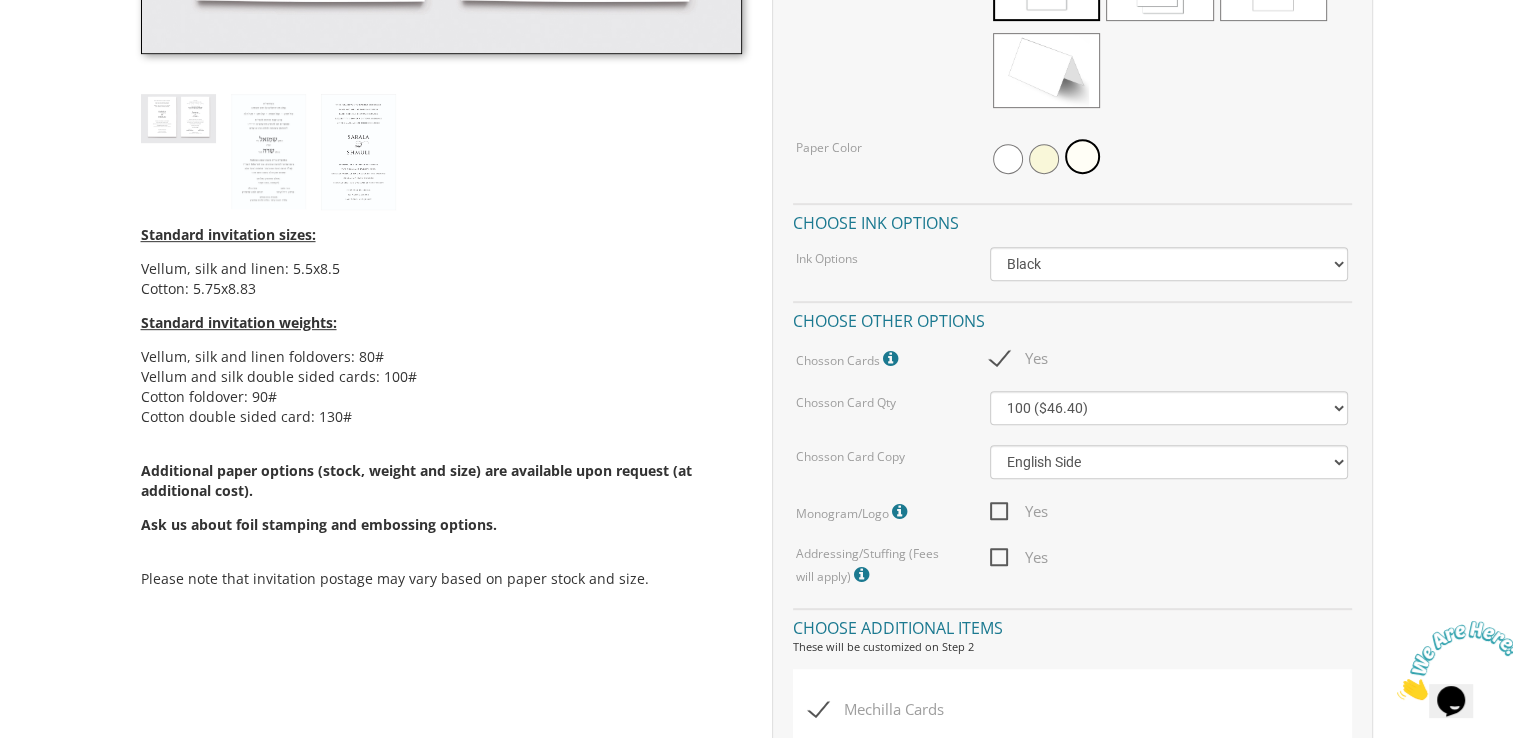 click on "Mechilla Cards" at bounding box center (876, 709) 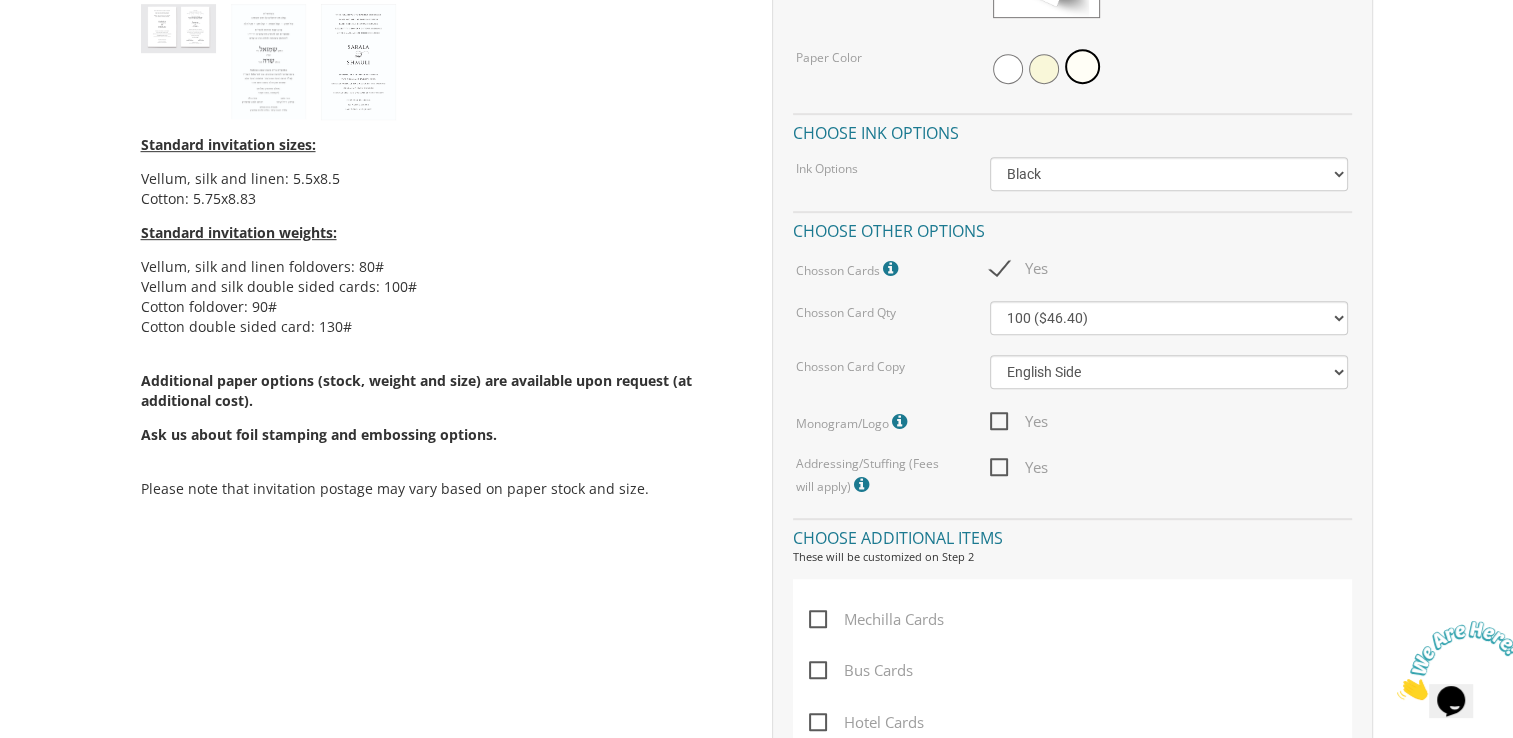 scroll, scrollTop: 1048, scrollLeft: 0, axis: vertical 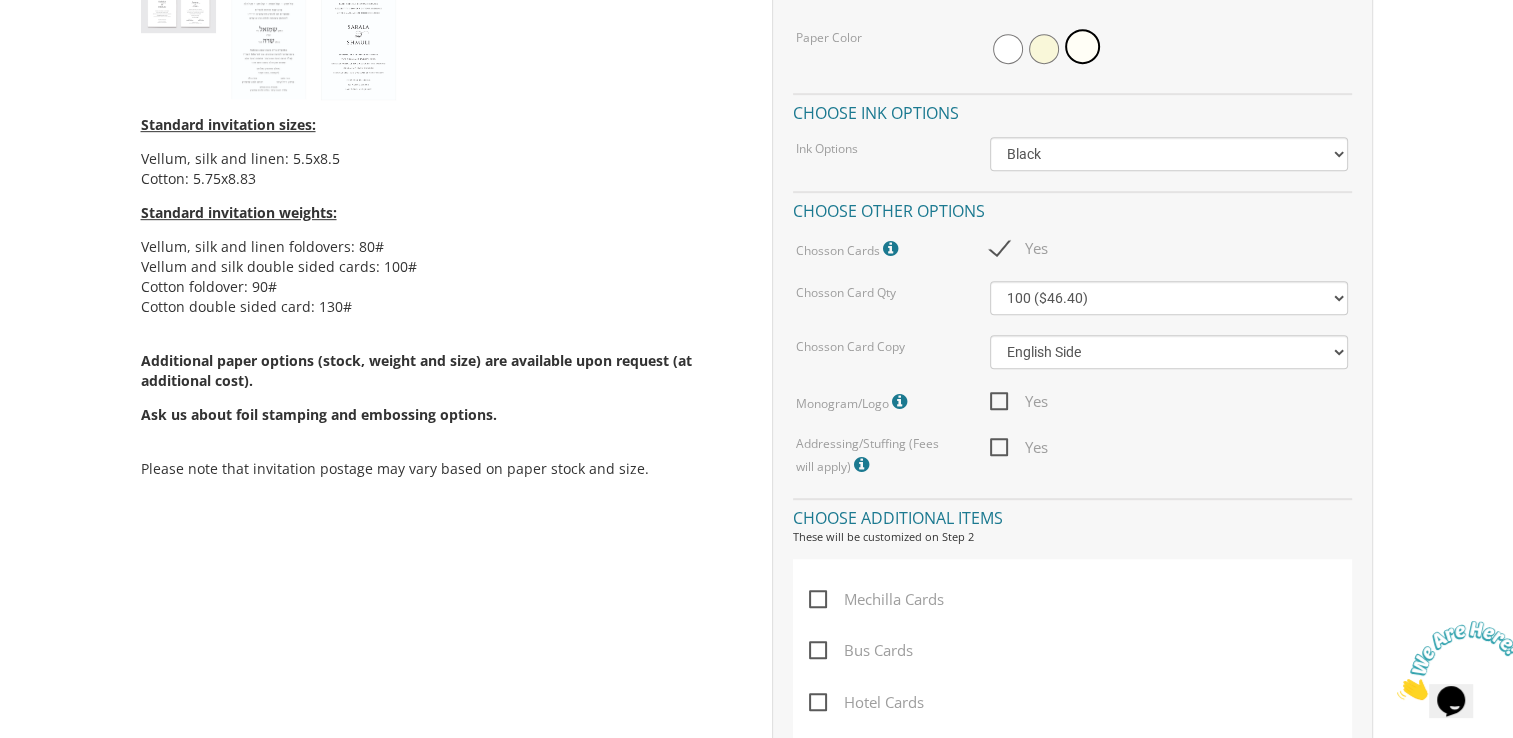 click at bounding box center (902, 402) 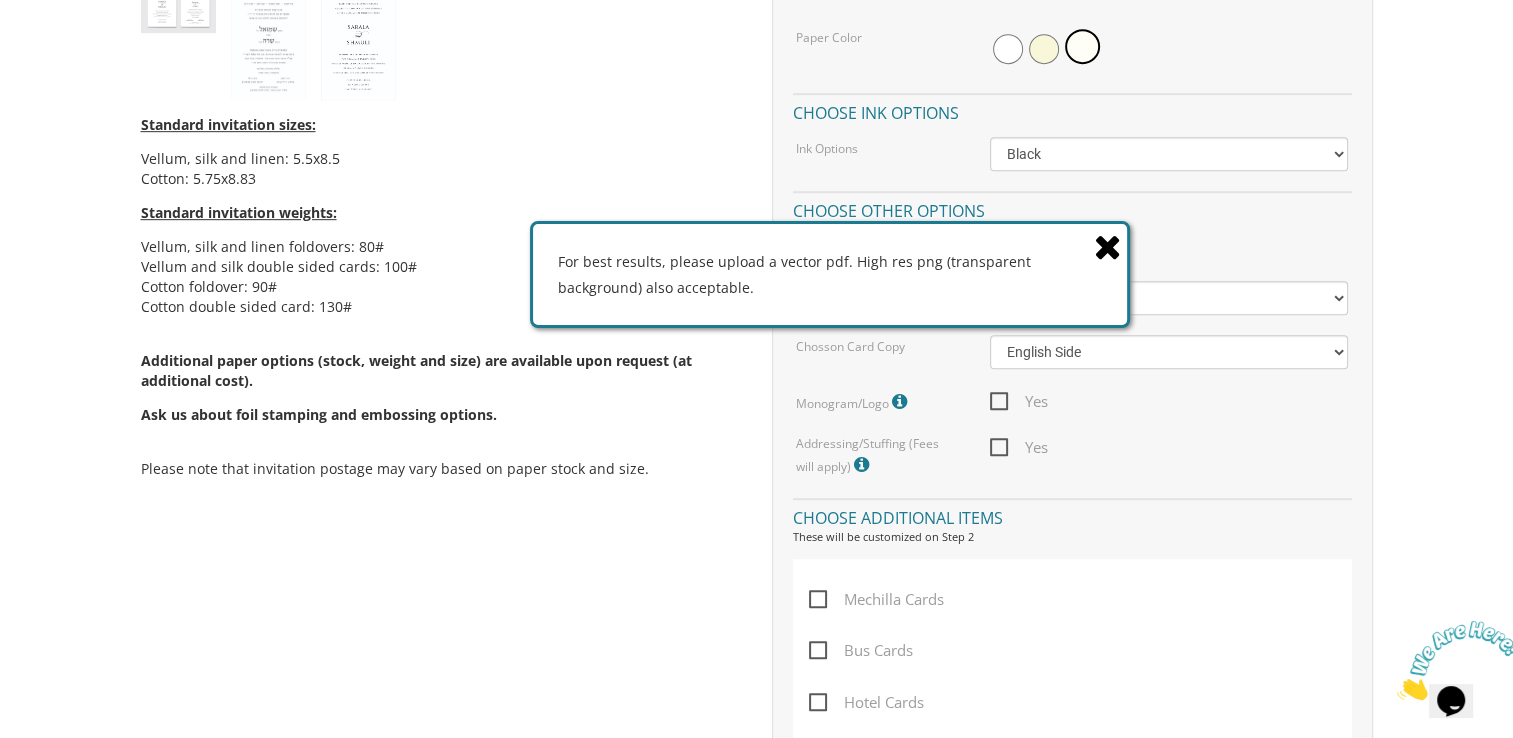 click at bounding box center [1108, 246] 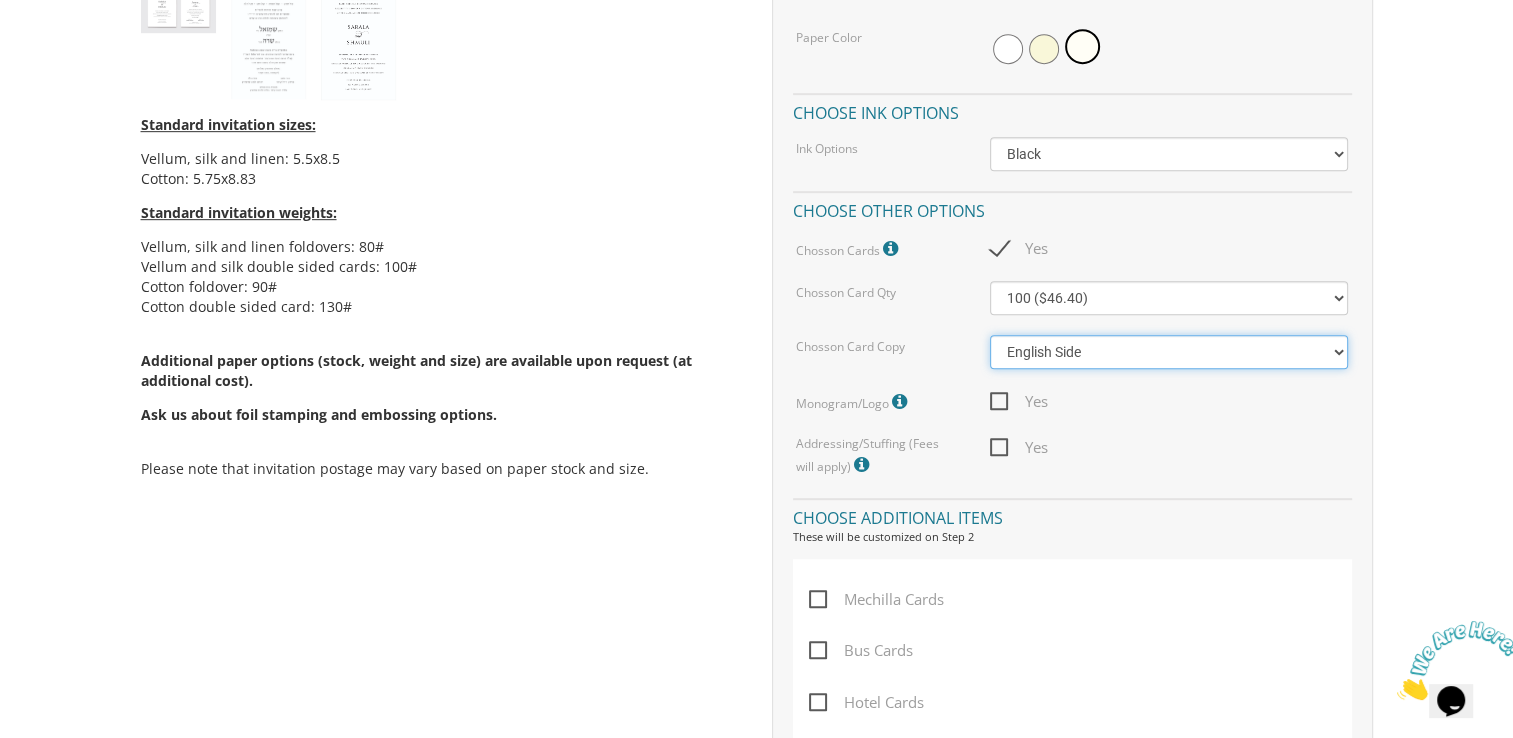 click on "Hebrew Side English Side" at bounding box center (1169, 352) 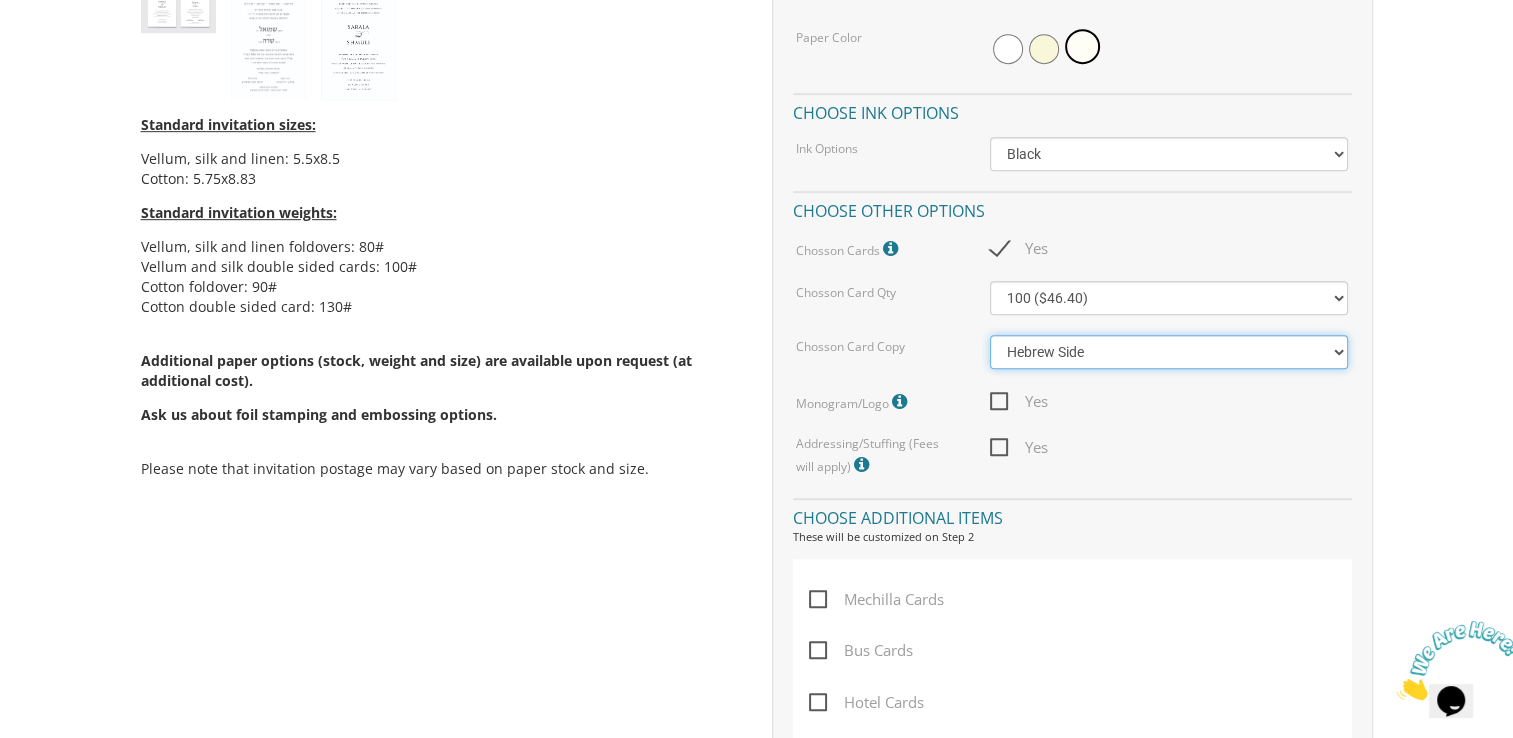 click on "Hebrew Side English Side" at bounding box center [1169, 352] 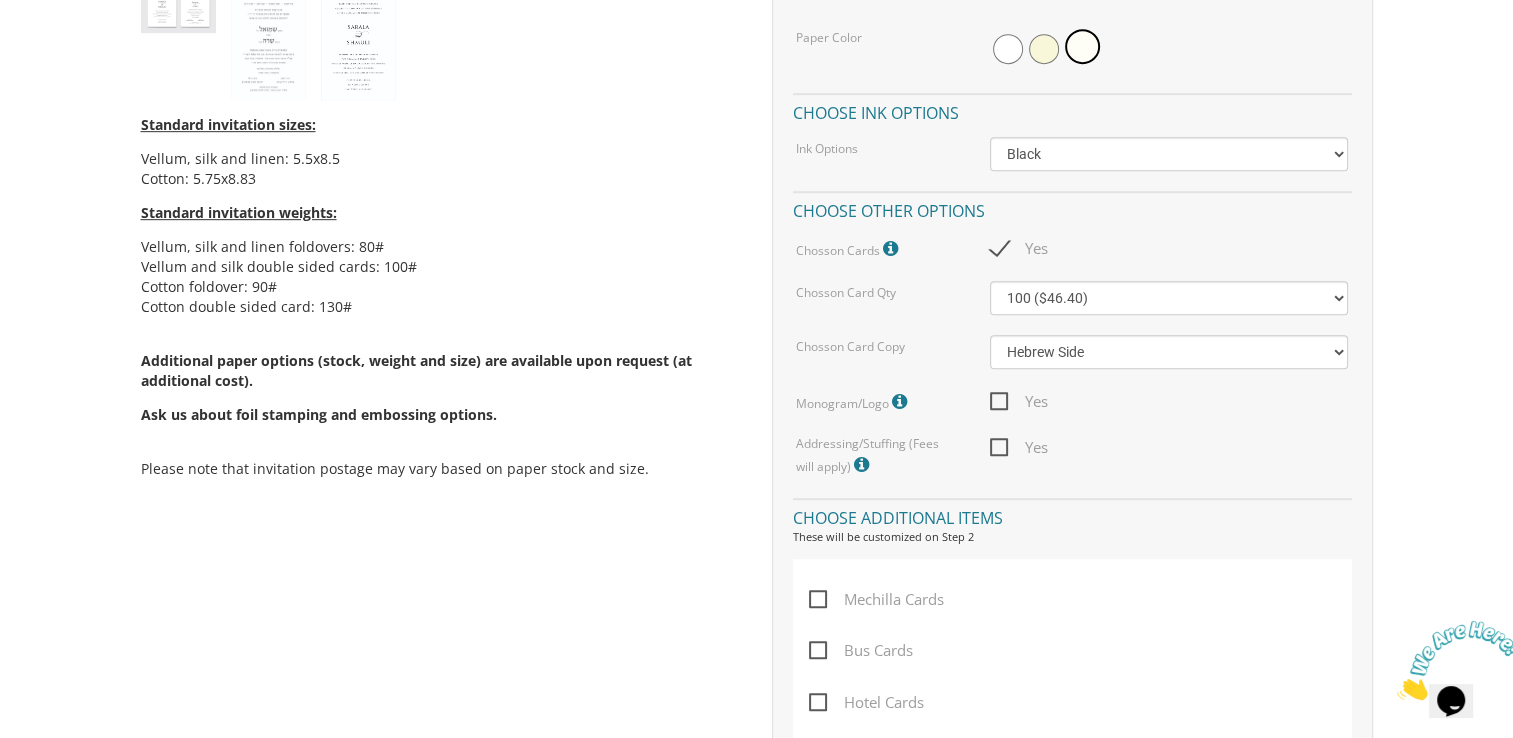click on "Yes" at bounding box center [1169, 401] 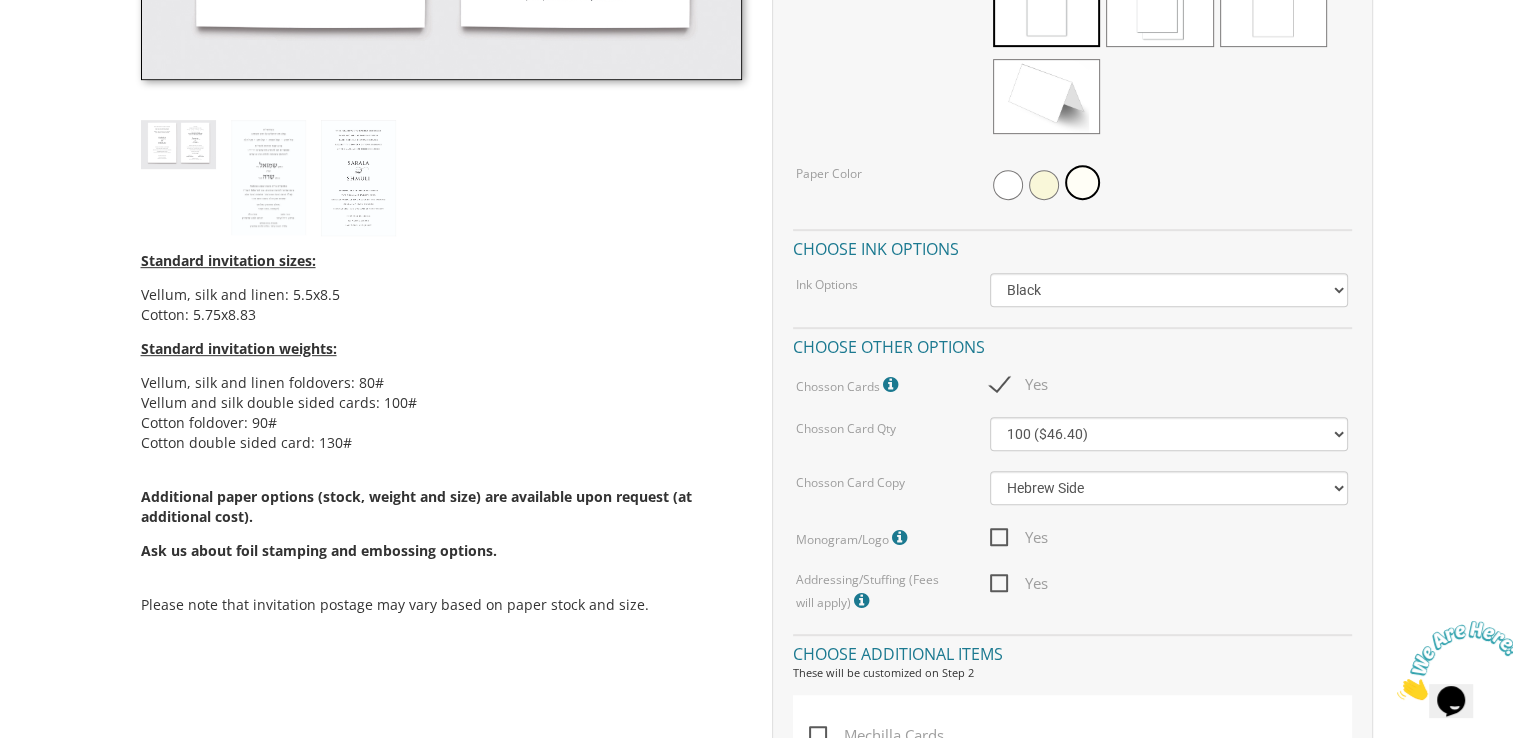 scroll, scrollTop: 999, scrollLeft: 0, axis: vertical 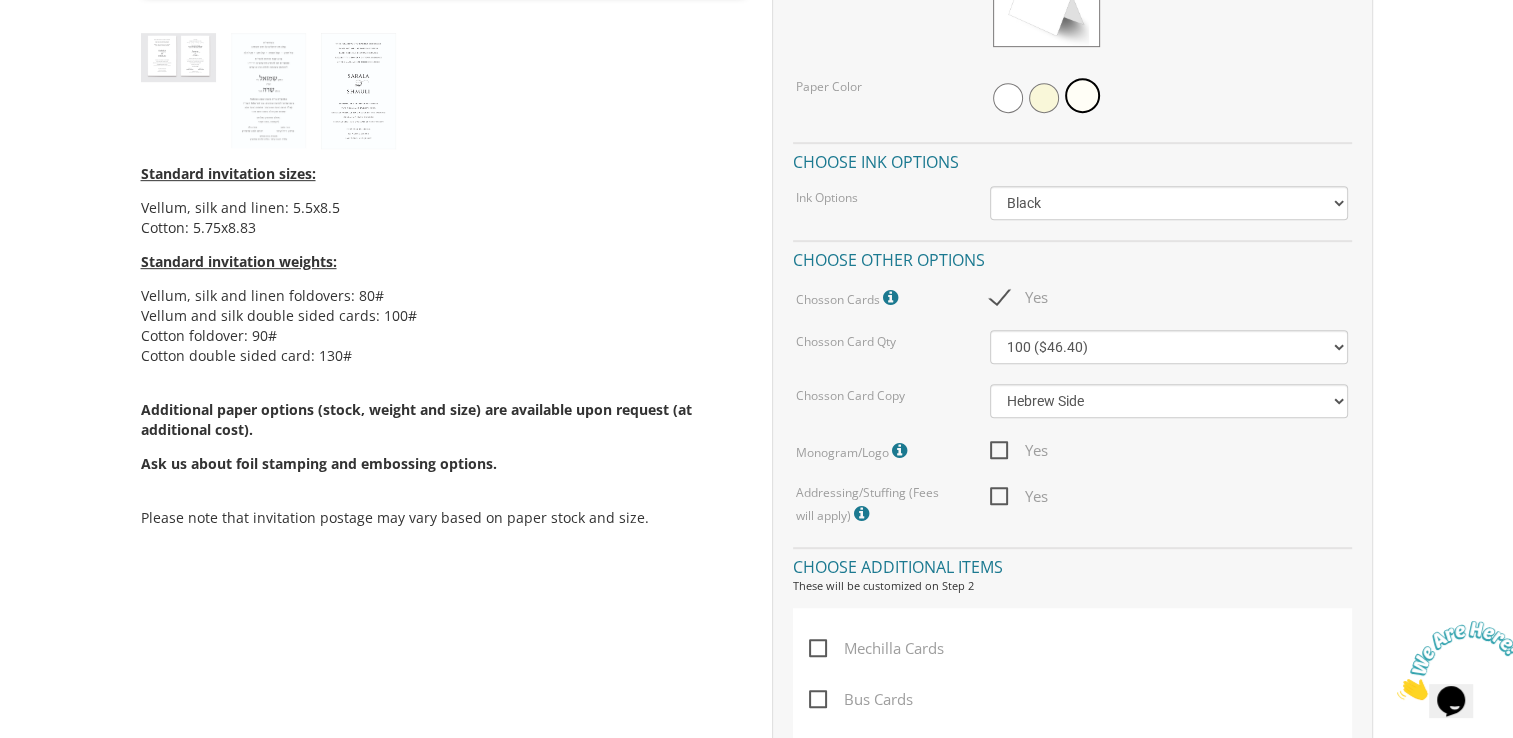 click on "Quantity Please note: Quantities may be modified after order completion.
For wedding invitations  you will also have the option to split total quantity between 2 shipping addresses at checkout. 100 ($277.50) 200 ($330.45) 300 ($380.65) 400 ($432.70) 500 ($482.10) 600 ($534.10) 700 ($583.65) 800 ($635.30) 900 ($684.60) 1000 ($733.55) 1100 ($785.50) 1200 ($833.05) 1300 ($884.60) 1400 ($934.05) 1500 ($983.75) 1600 ($1,033.10) 1700 ($1,082.75) 1800 ($1,132.20) 1900 ($1,183.75) 2000 ($1,230.95)   Reply Card Qty 100 ($125.70) 200 ($150.60) 300 ($177.95) 400 ($270.70) 500 ($225.30) 600 ($249.85) 700 ($272.35) 800 ($299.20) 900 ($323.55) 1000 ($345.80) 1100 ($370.35) 1200 ($392.90) 1300 ($419.70) 1400 ($444.00) 1500 ($466.35) 1600 ($488.75) 1700 ($517.45) 1800 ($539.60) 1900 ($561.95) 2000 ($586.05) Choose paper options   Paper Stock
Vellum:  Uncoated paper that has a slightly rough or toothy surface - similar to eggshell.
Silk:
Linen:
Cotton:
Paper Fold" at bounding box center [1072, 101] 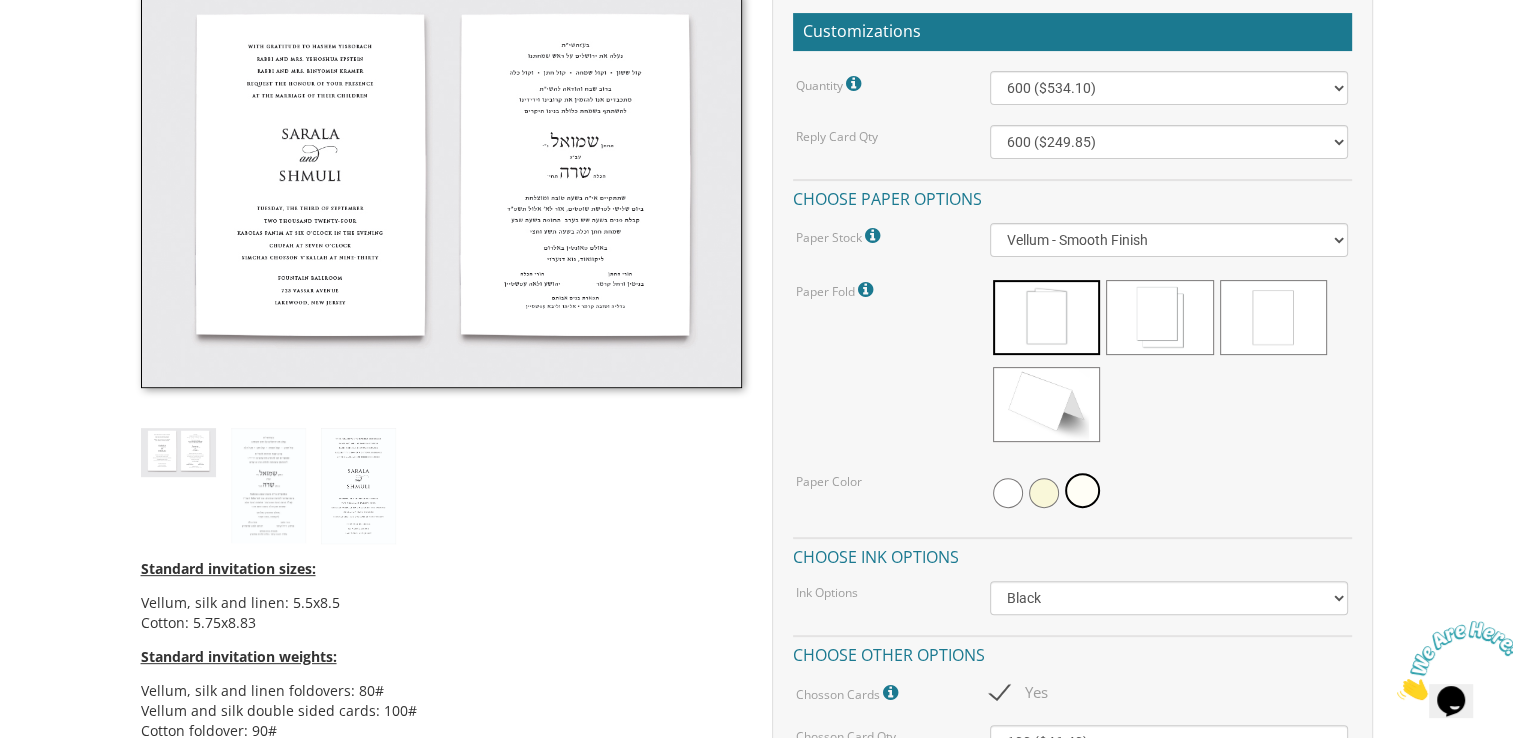scroll, scrollTop: 603, scrollLeft: 0, axis: vertical 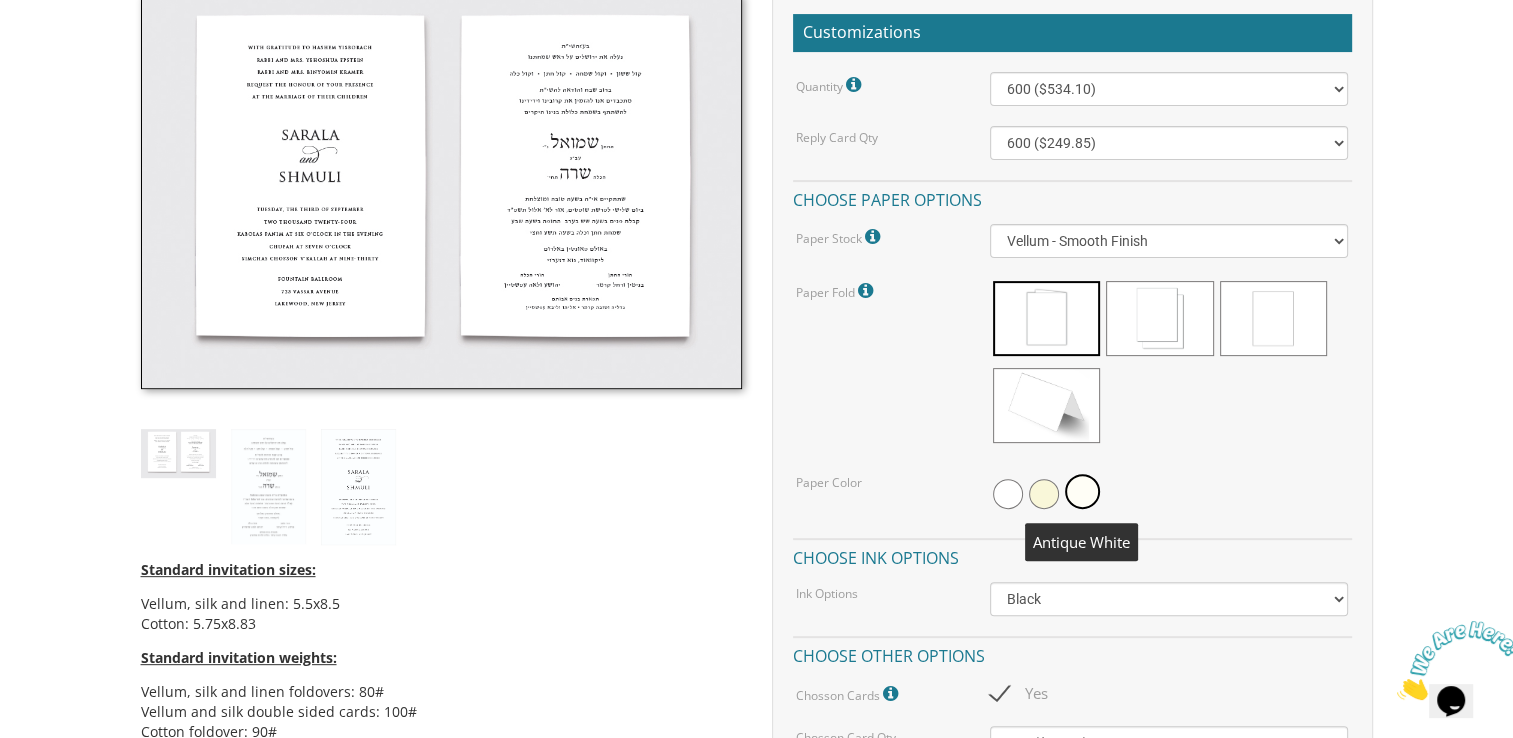 click at bounding box center [1082, 491] 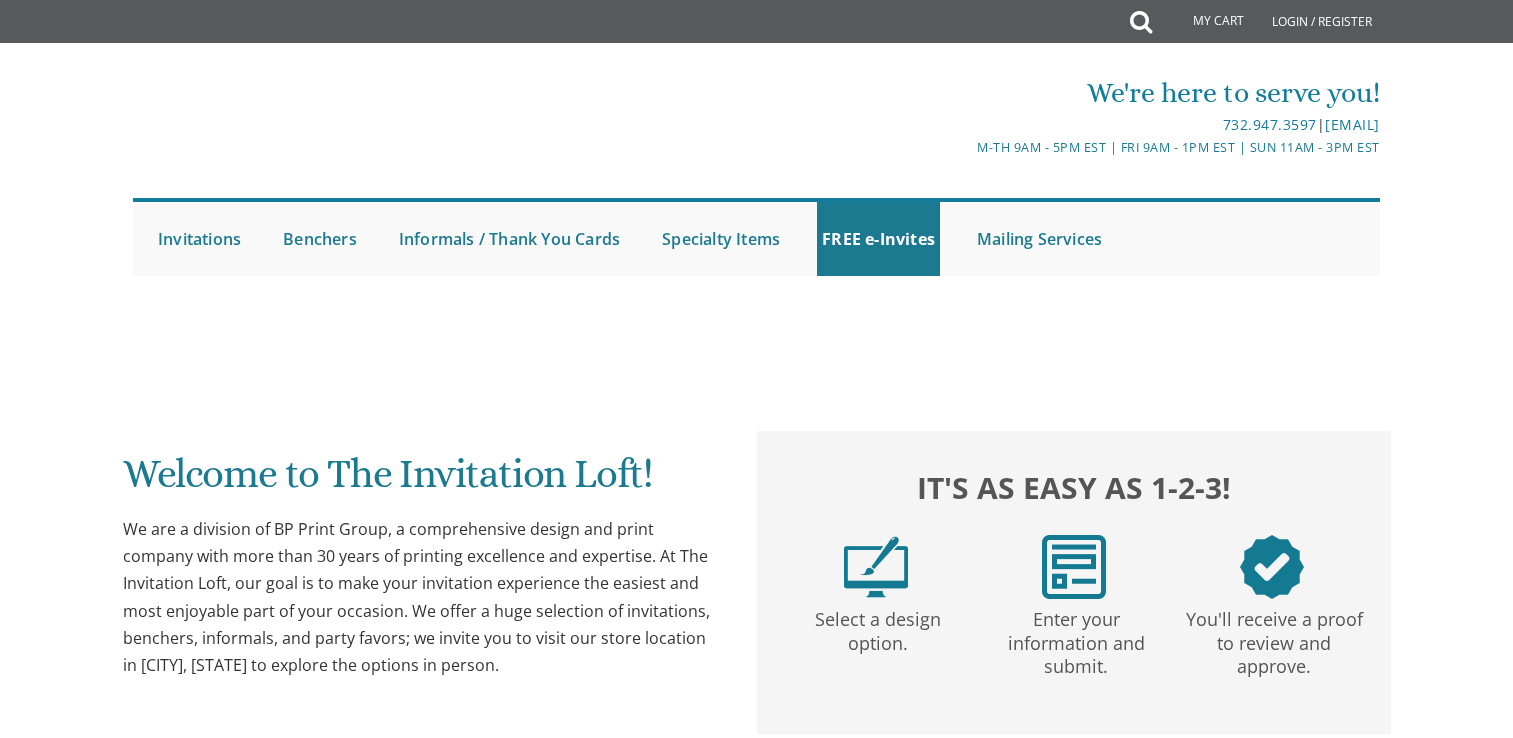 scroll, scrollTop: 0, scrollLeft: 0, axis: both 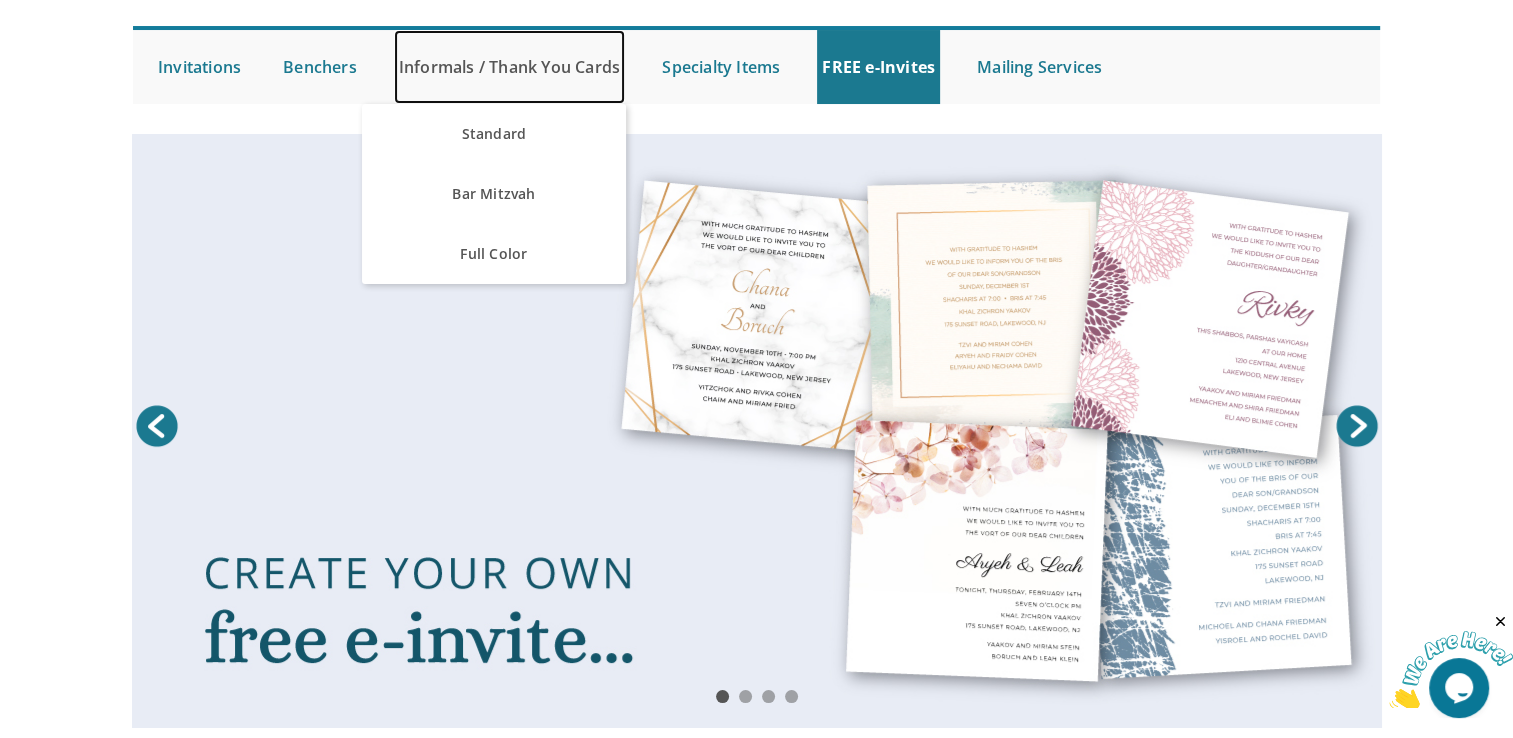 click on "Informals / Thank You Cards" at bounding box center (509, 67) 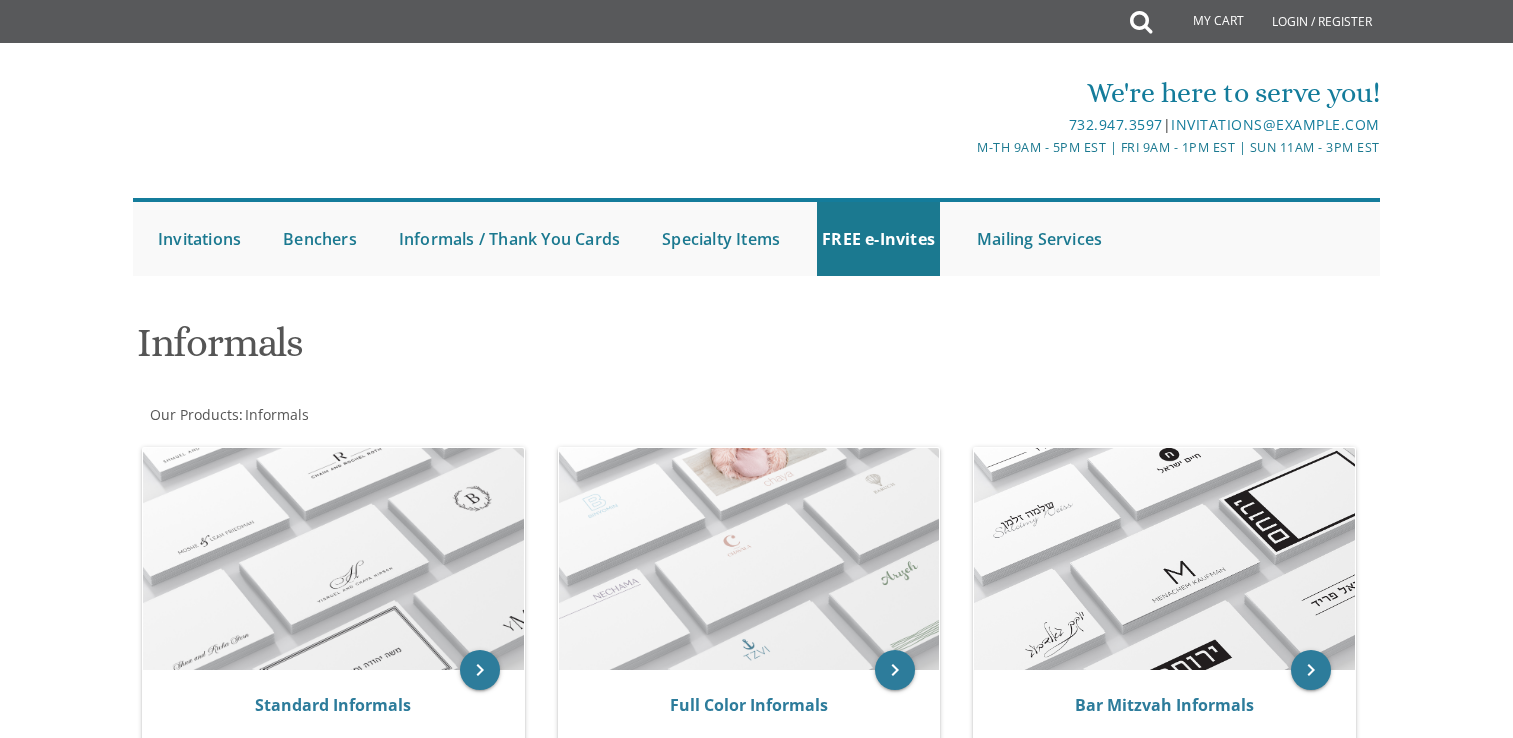 scroll, scrollTop: 0, scrollLeft: 0, axis: both 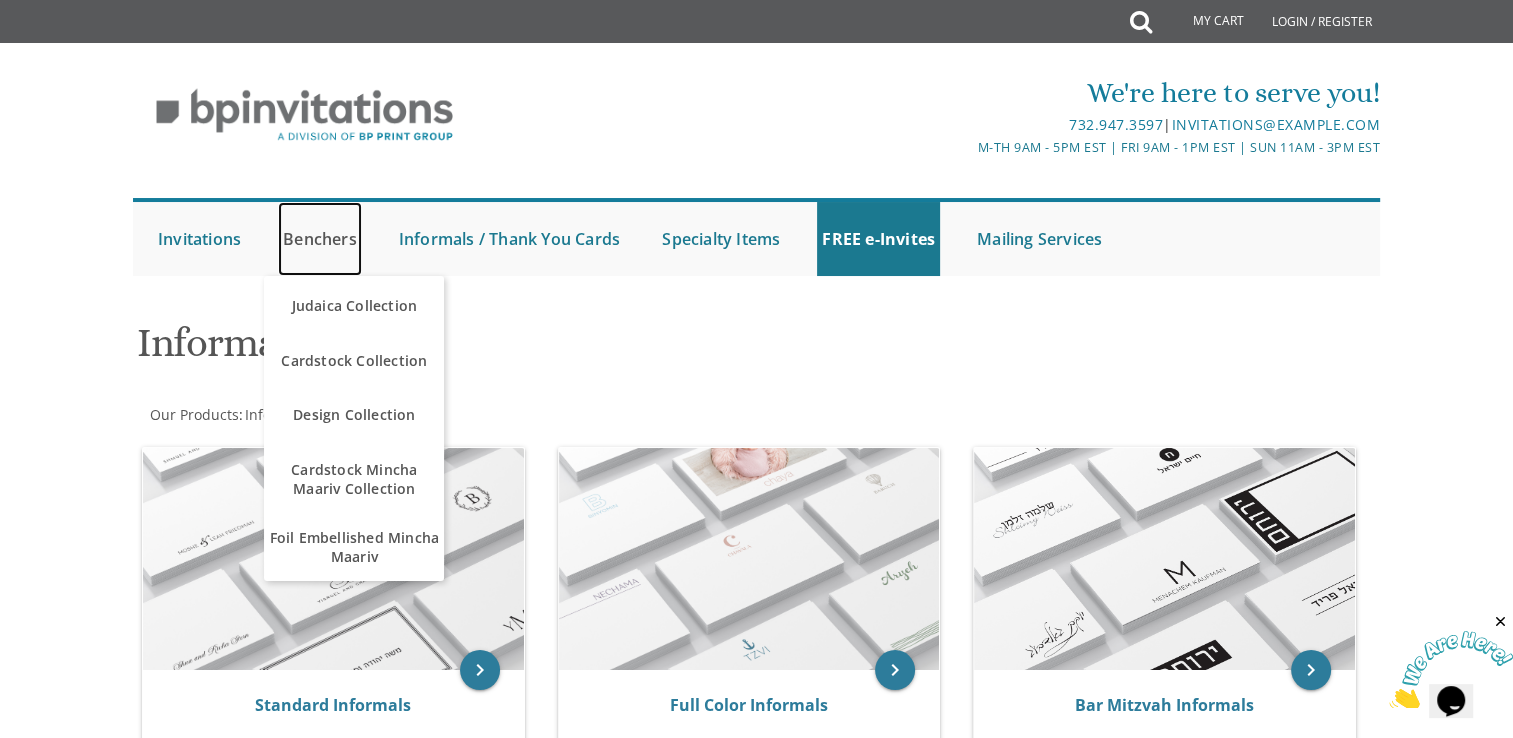 click on "Benchers" at bounding box center [320, 239] 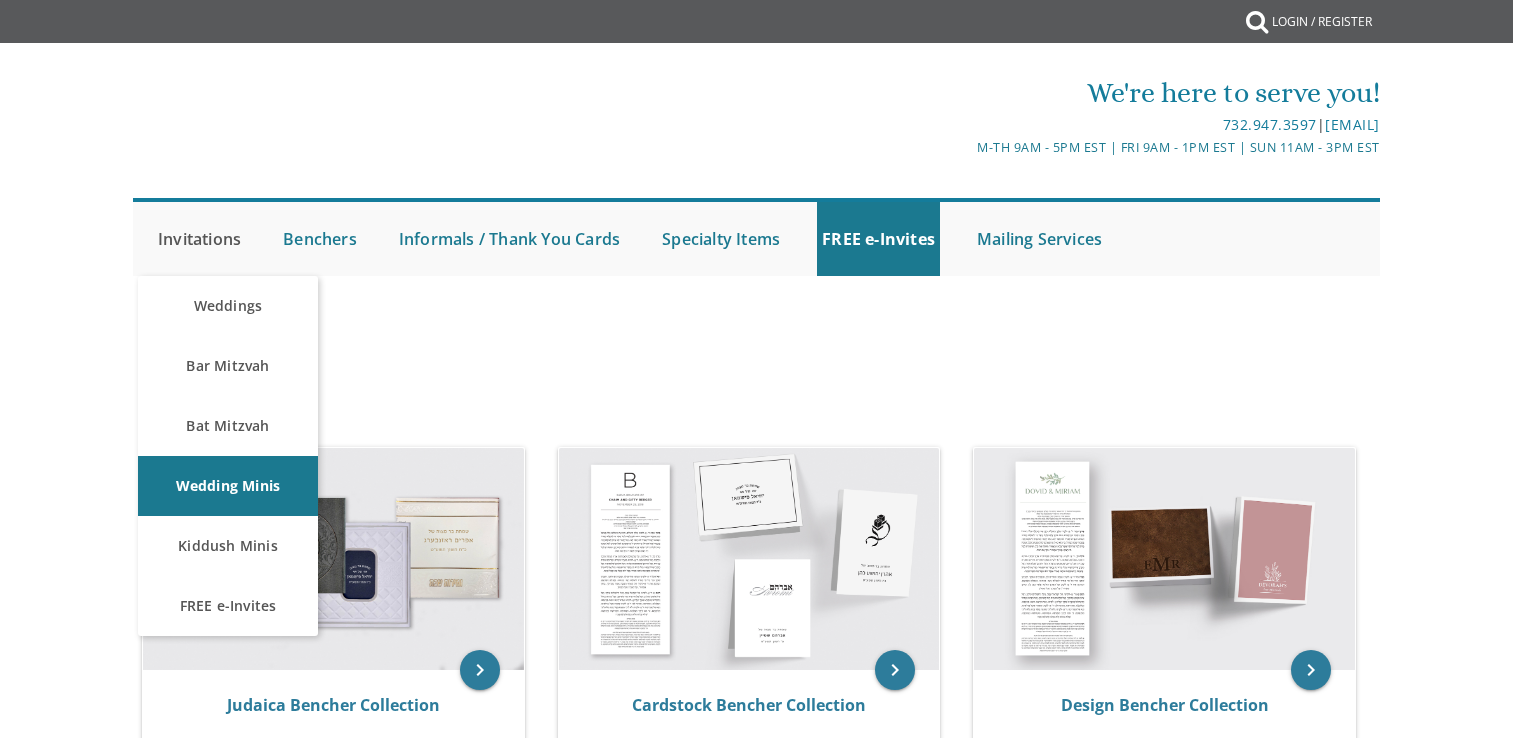 scroll, scrollTop: 0, scrollLeft: 0, axis: both 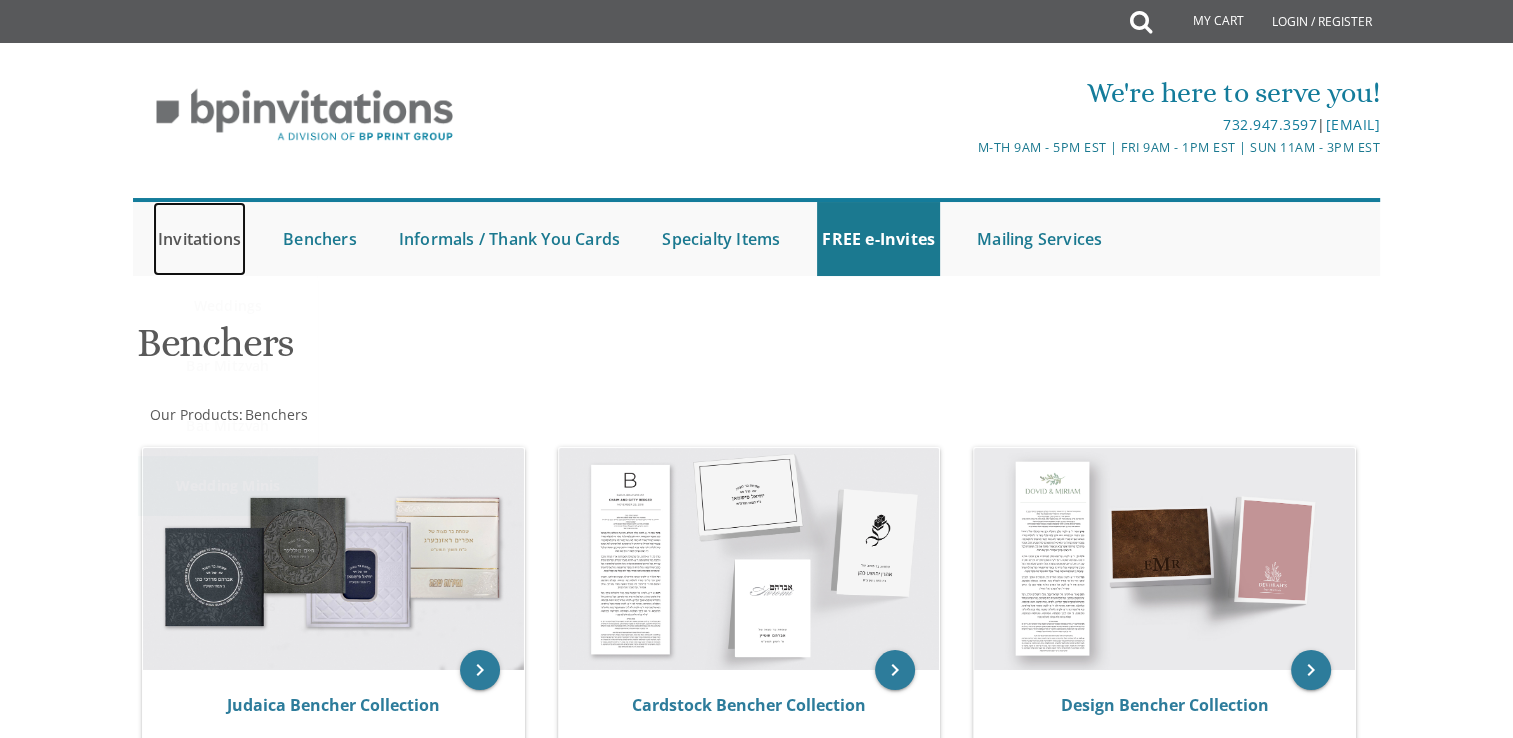 click on "Invitations" at bounding box center [199, 239] 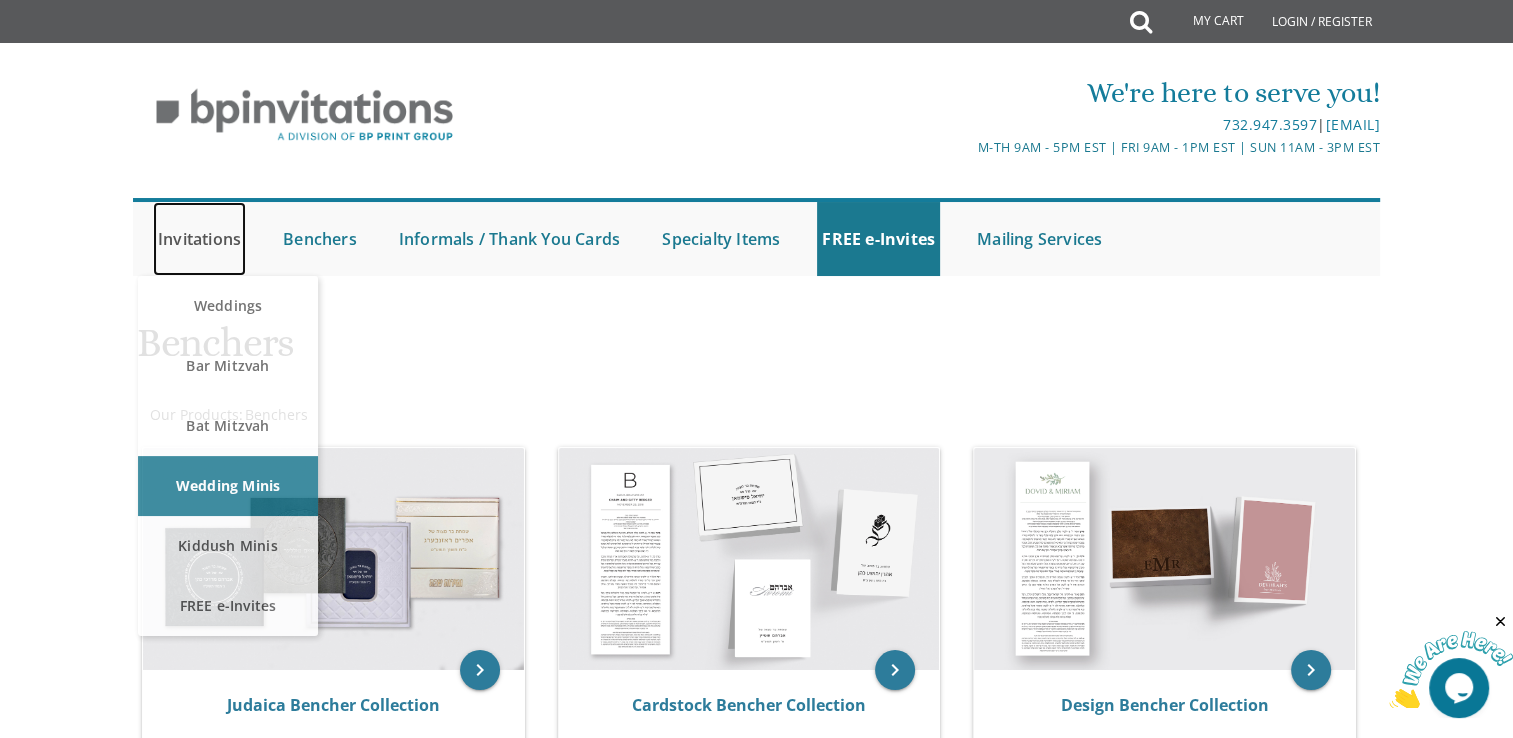 scroll, scrollTop: 0, scrollLeft: 0, axis: both 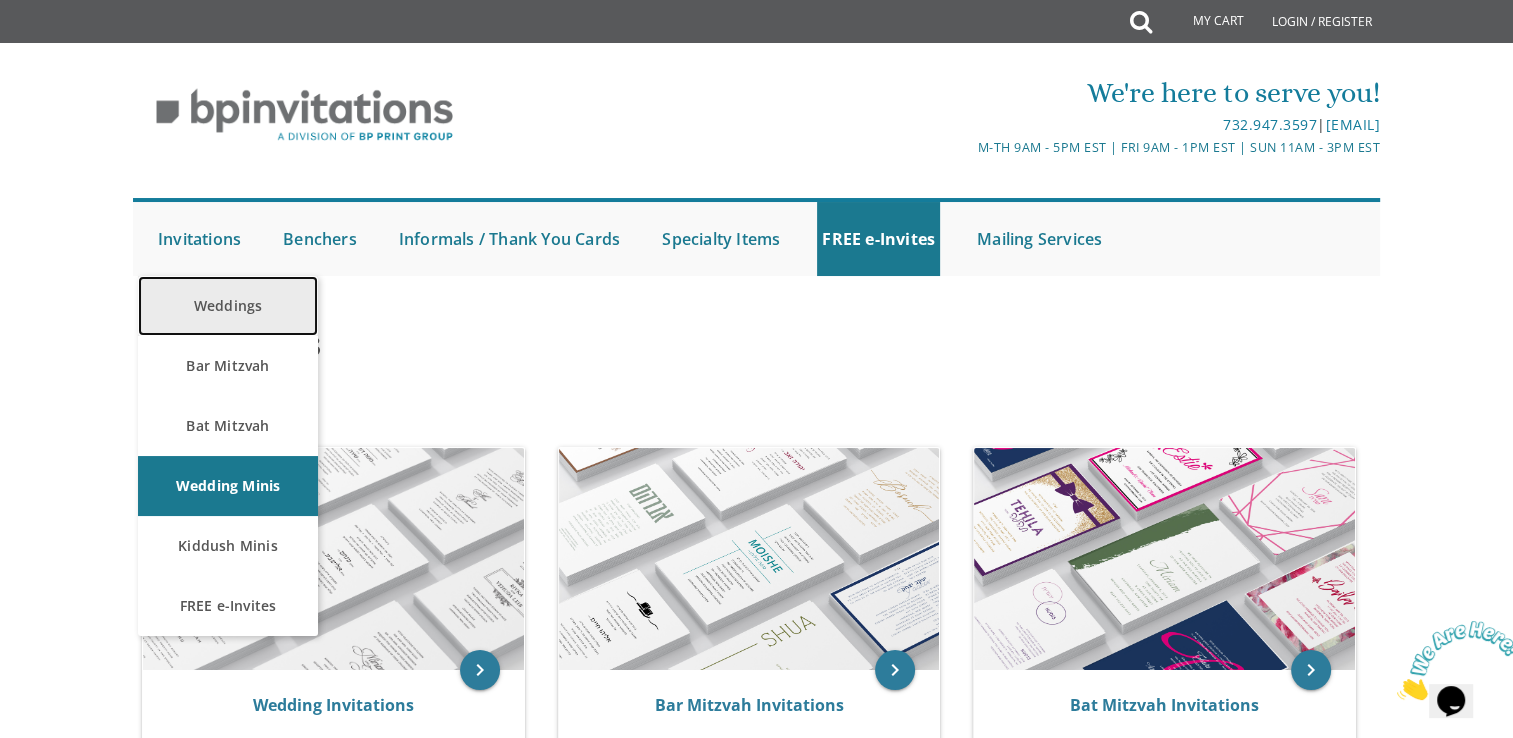 click on "Weddings" at bounding box center [228, 306] 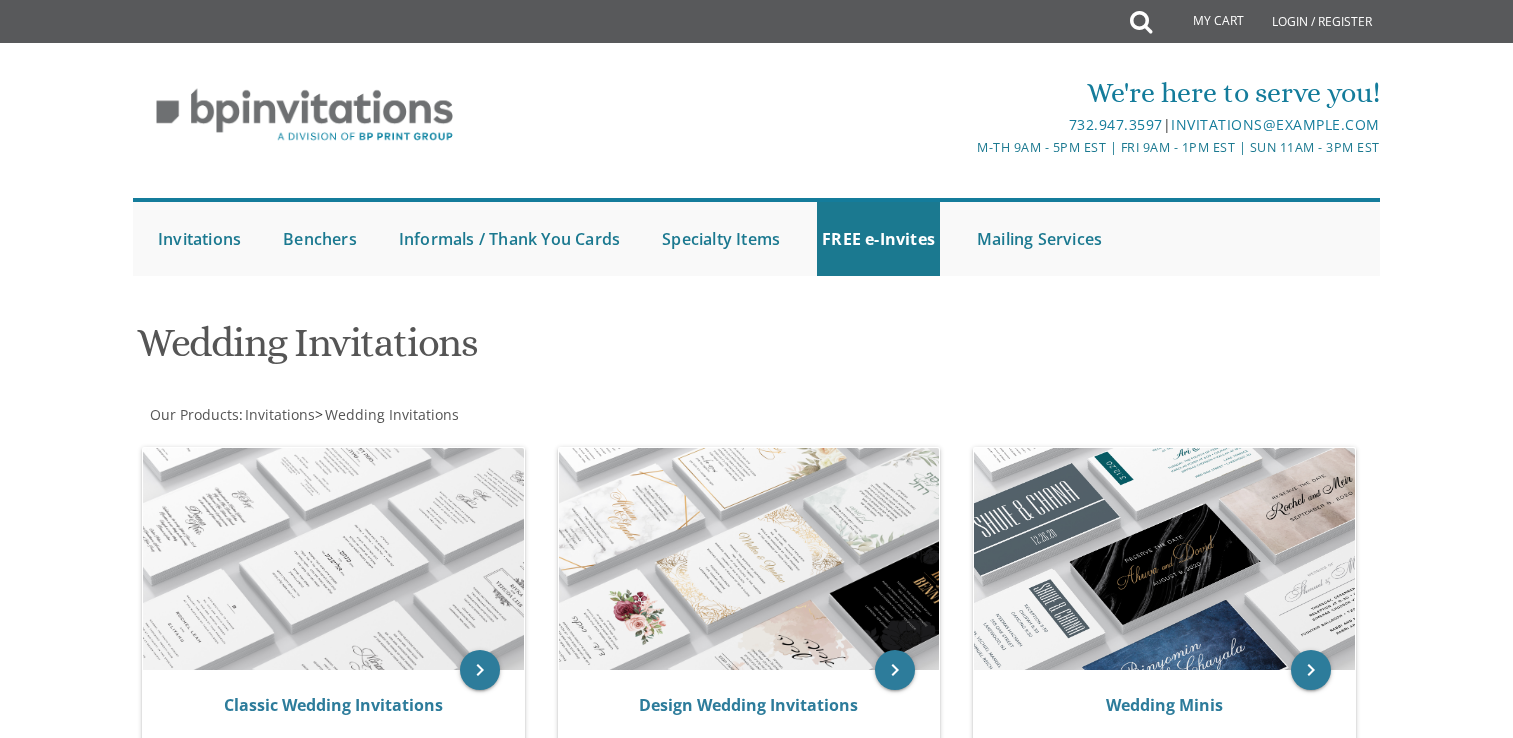 scroll, scrollTop: 0, scrollLeft: 0, axis: both 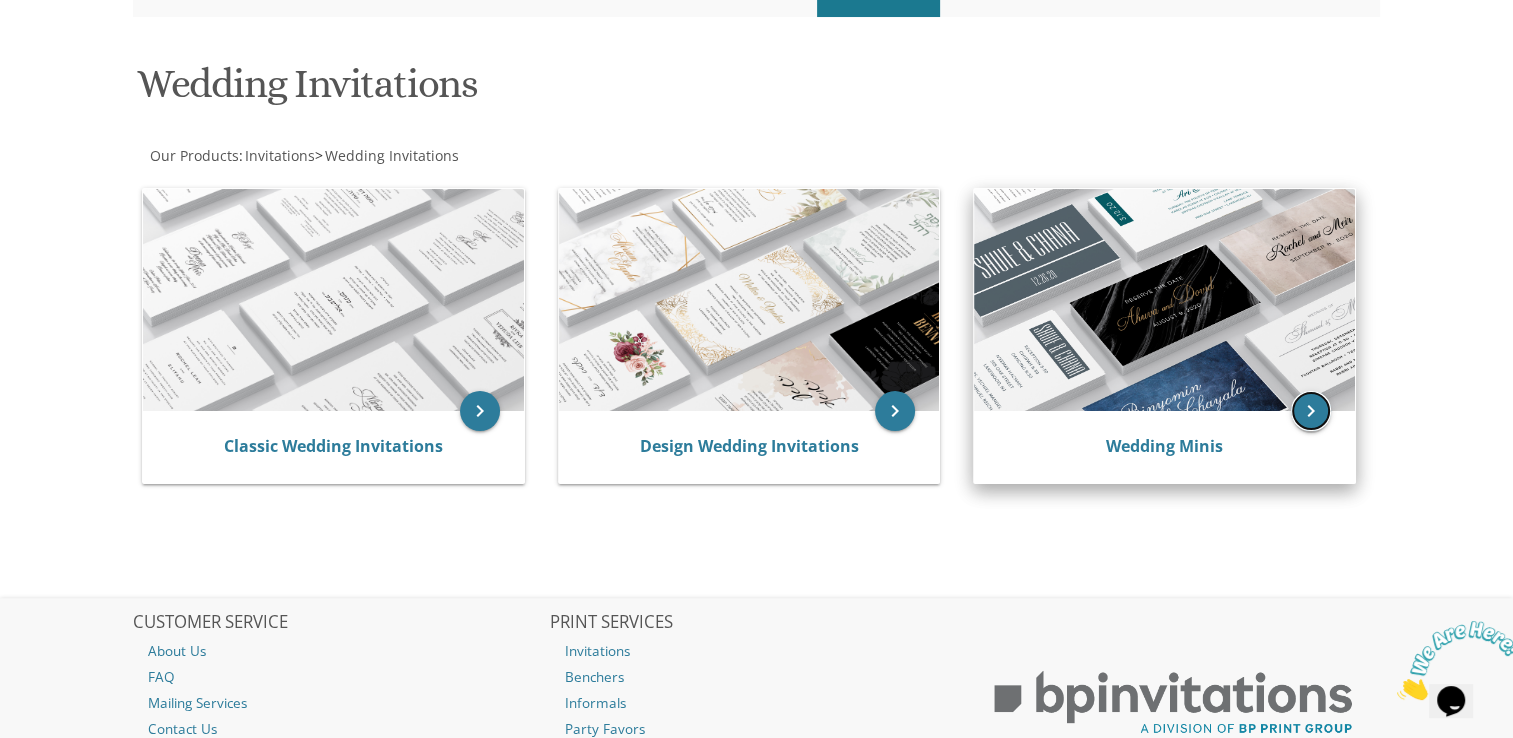 click on "keyboard_arrow_right" at bounding box center [1311, 411] 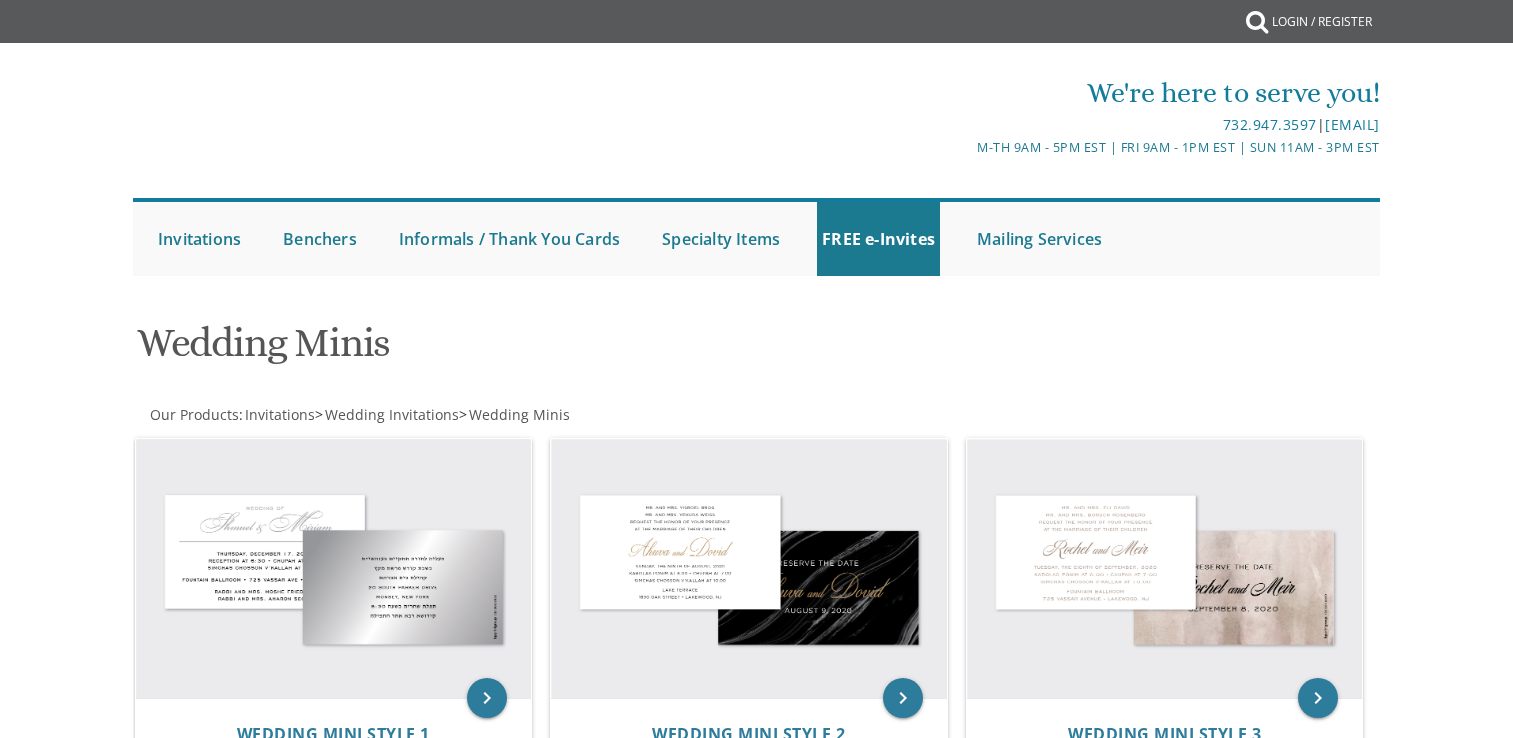 scroll, scrollTop: 0, scrollLeft: 0, axis: both 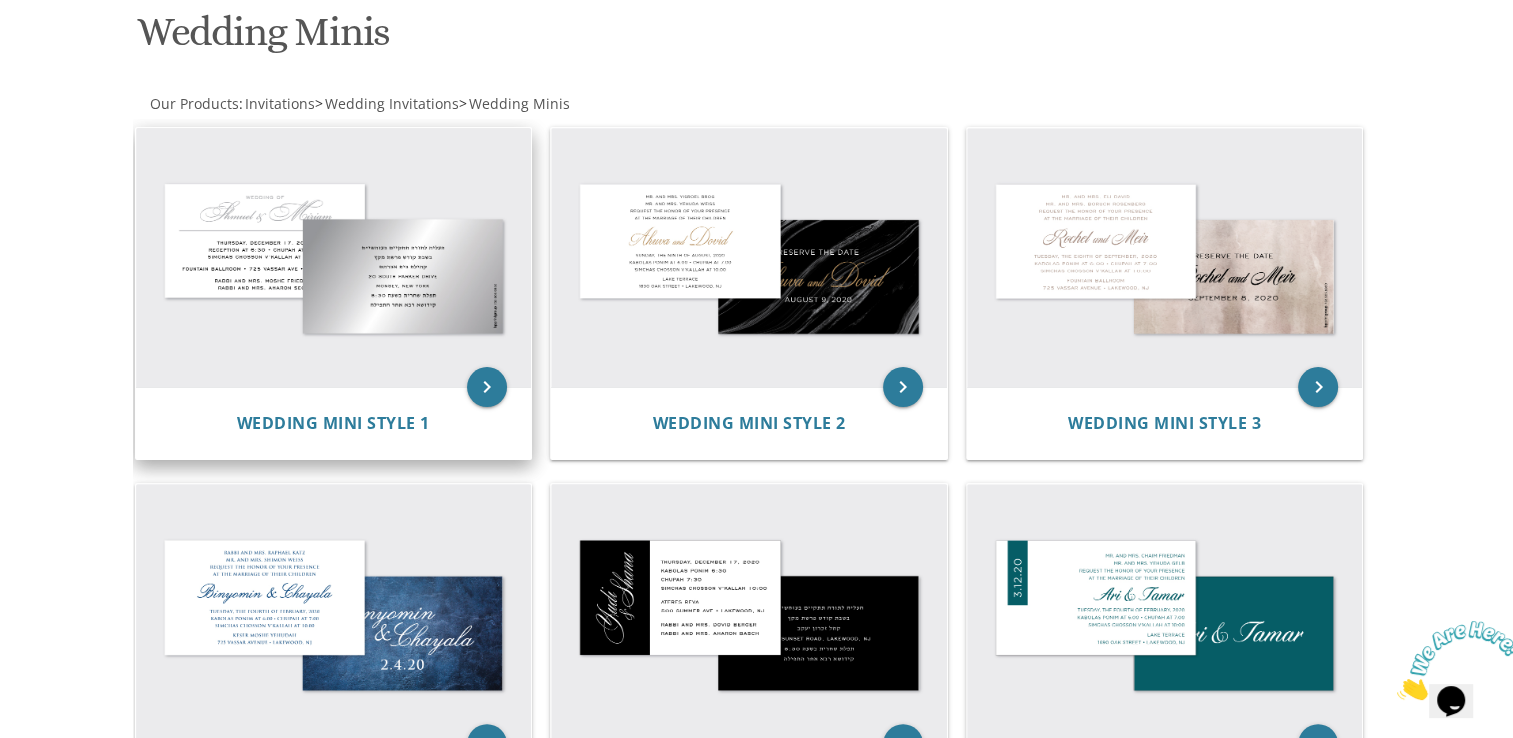 click at bounding box center [334, 258] 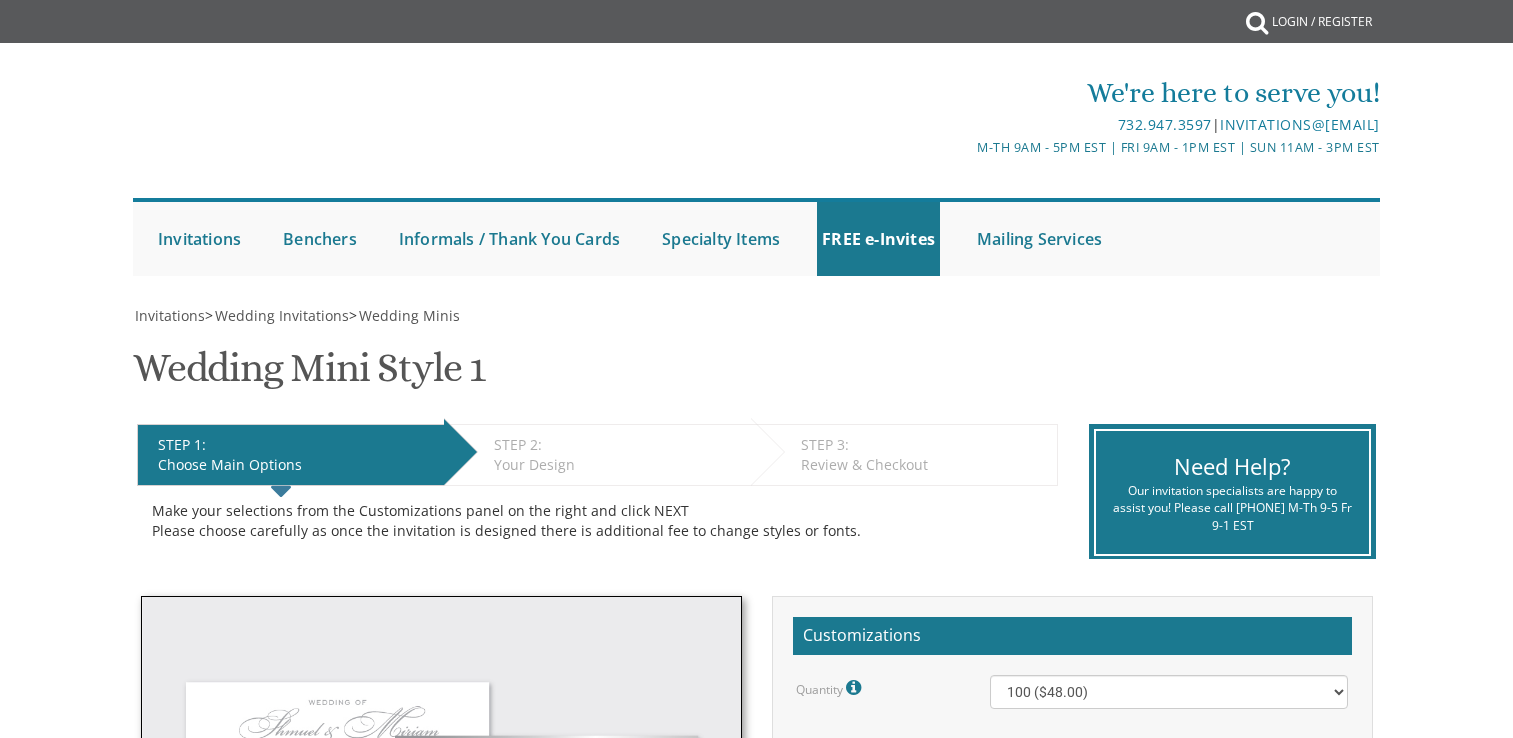 scroll, scrollTop: 0, scrollLeft: 0, axis: both 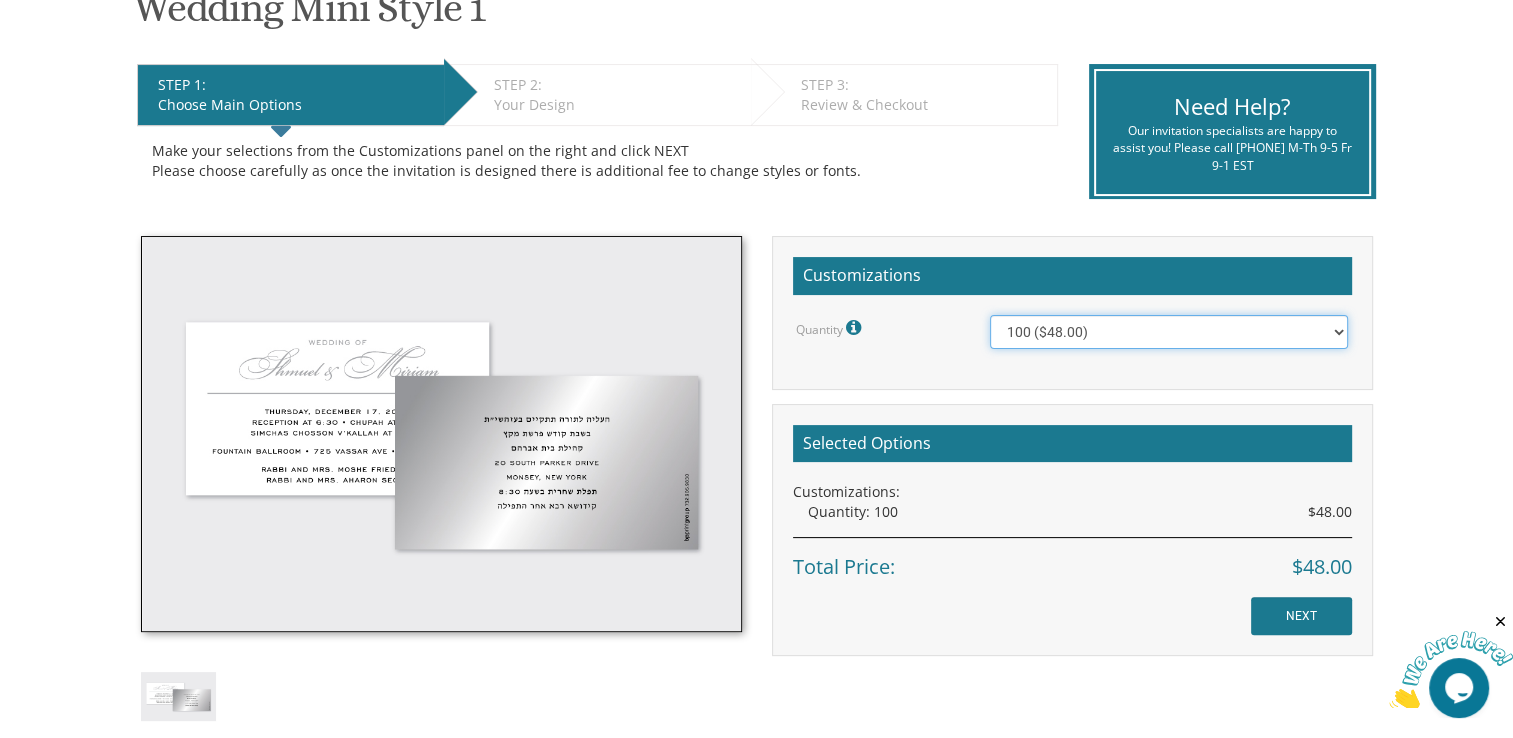 click on "100 ($48.00) 150 ($54.00) 200 ($60.00) 250 ($66.00) 300 ($72.00) 350 ($78.00) 400 ($84.00)" at bounding box center (1169, 332) 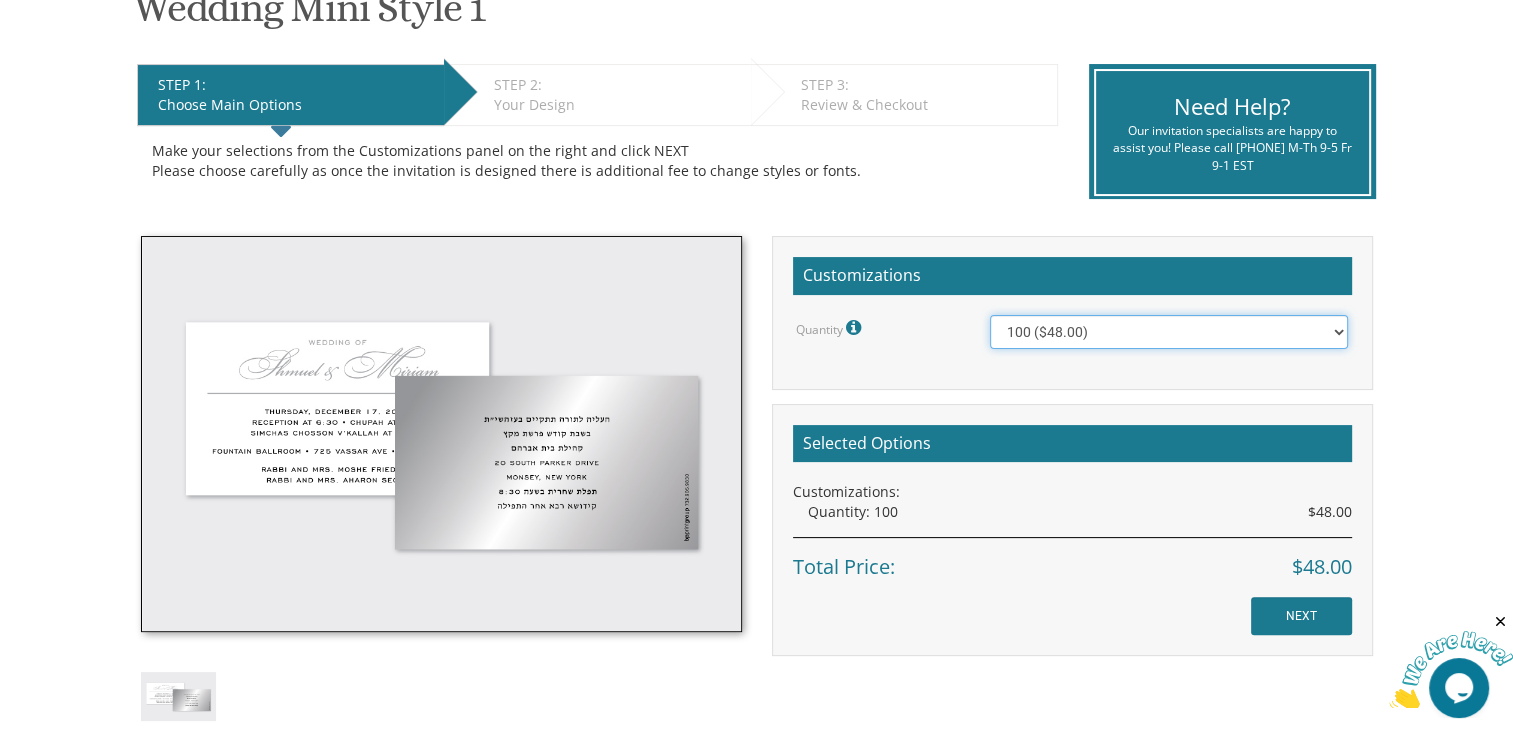 select on "200" 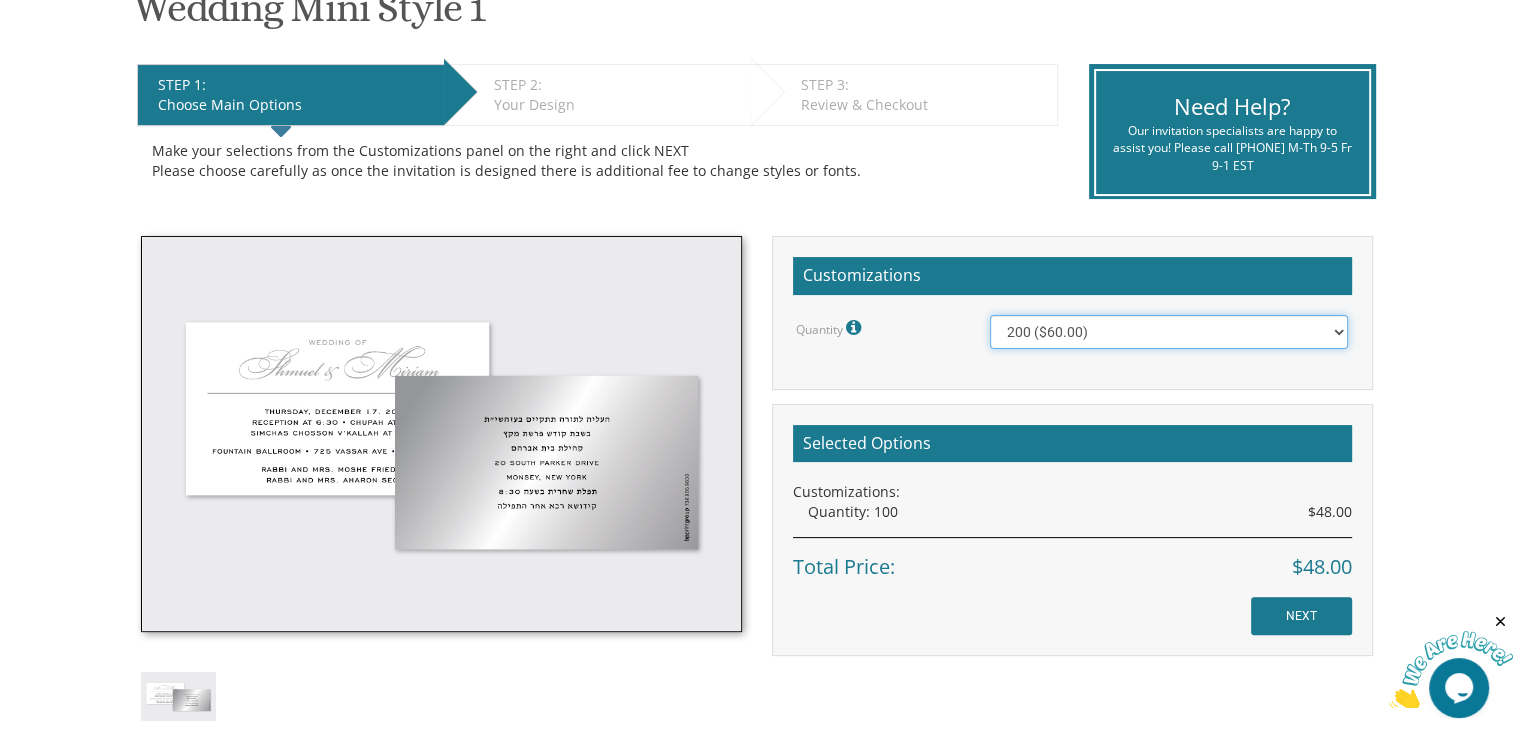 click on "100 ($48.00) 150 ($54.00) 200 ($60.00) 250 ($66.00) 300 ($72.00) 350 ($78.00) 400 ($84.00)" at bounding box center [1169, 332] 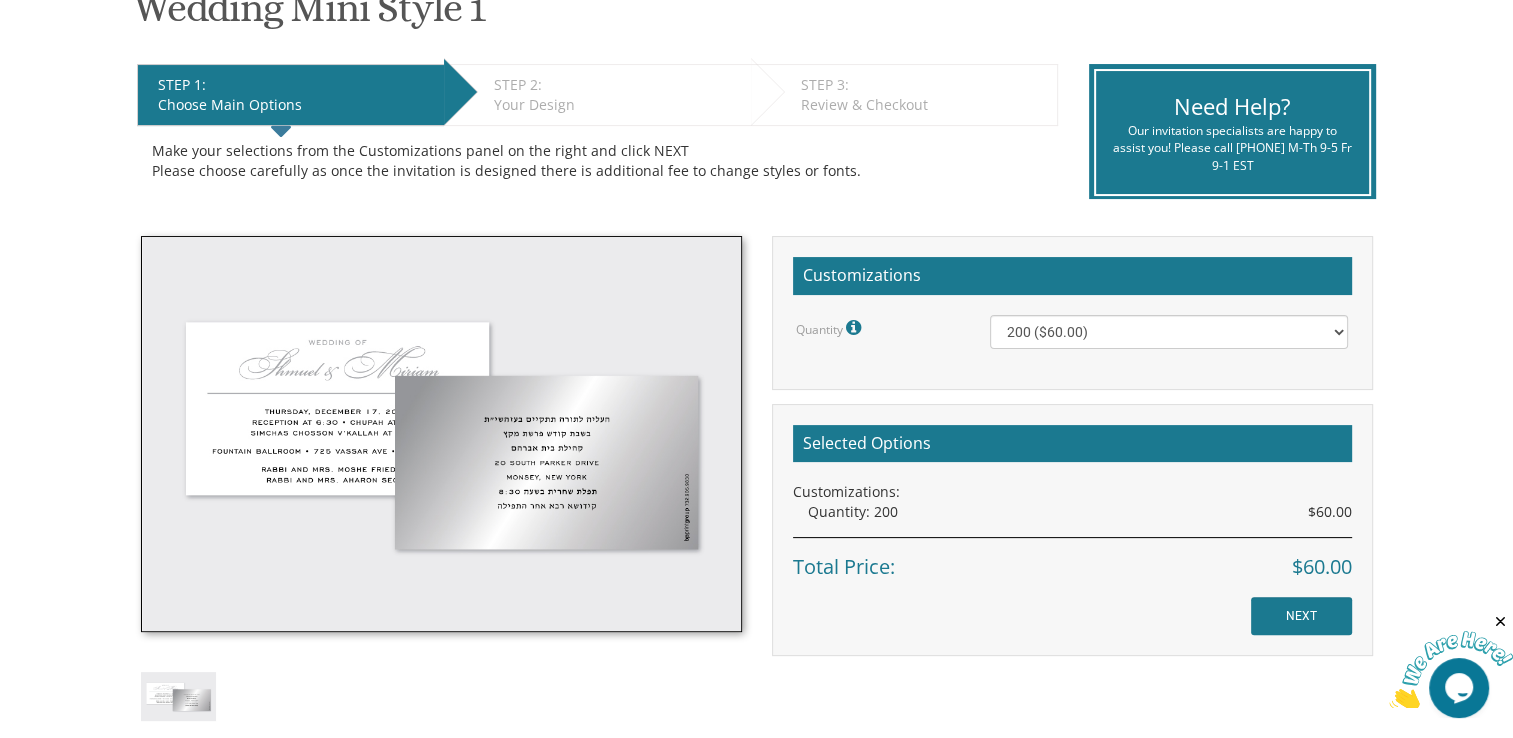 click on "Selected Options Customizations: Quantity: 200 $60.00 Total Price:  $60.00
NEXT" at bounding box center [1072, 530] 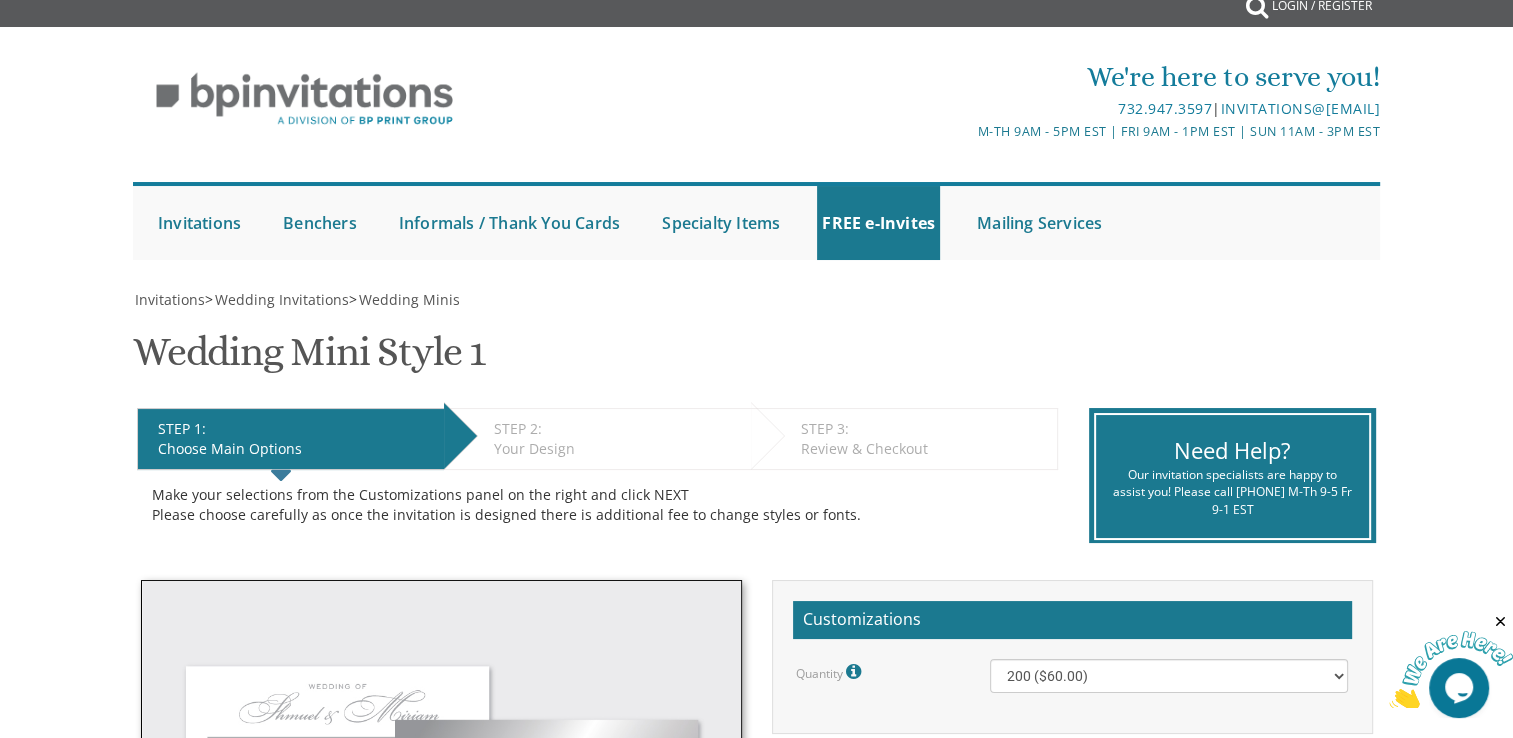 scroll, scrollTop: 0, scrollLeft: 0, axis: both 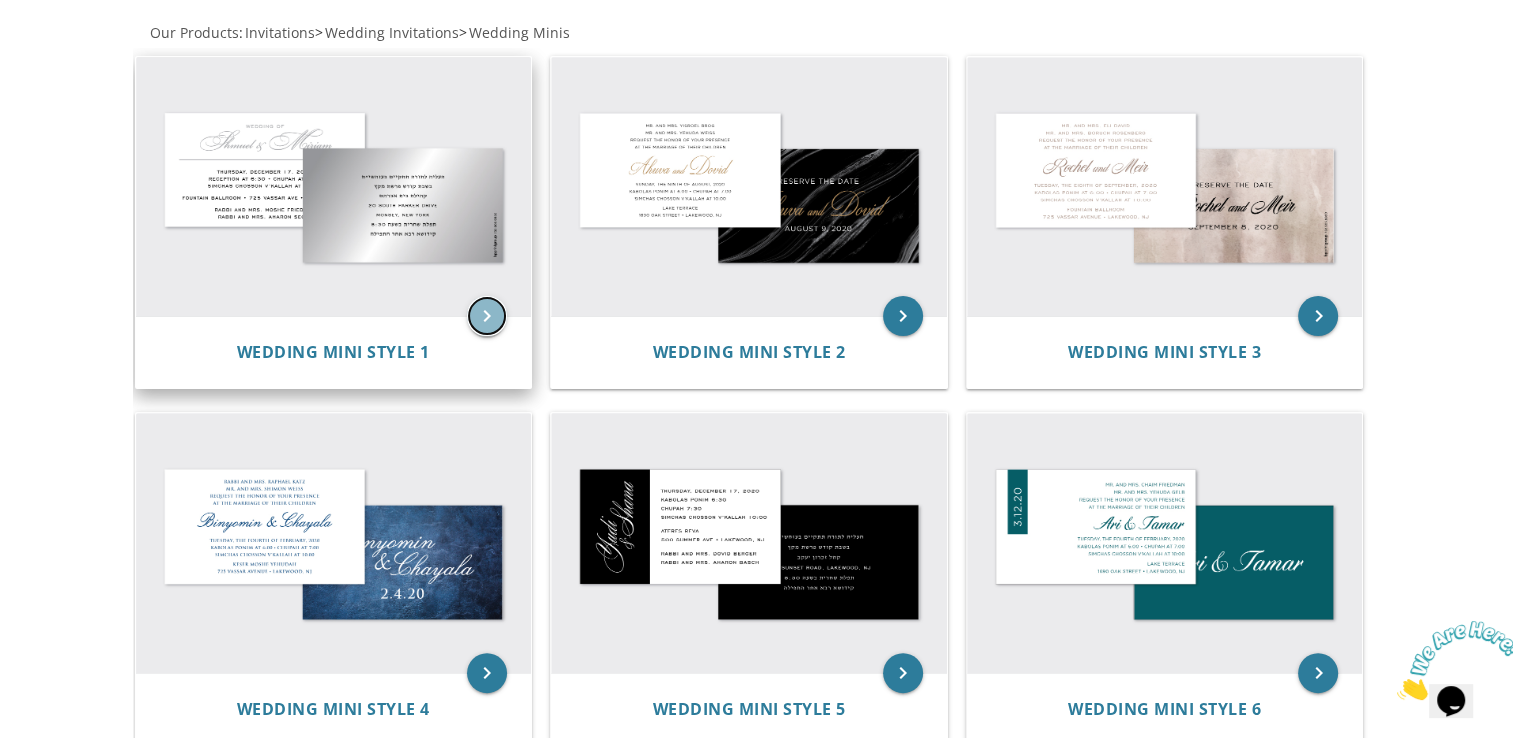 click on "keyboard_arrow_right" at bounding box center (487, 316) 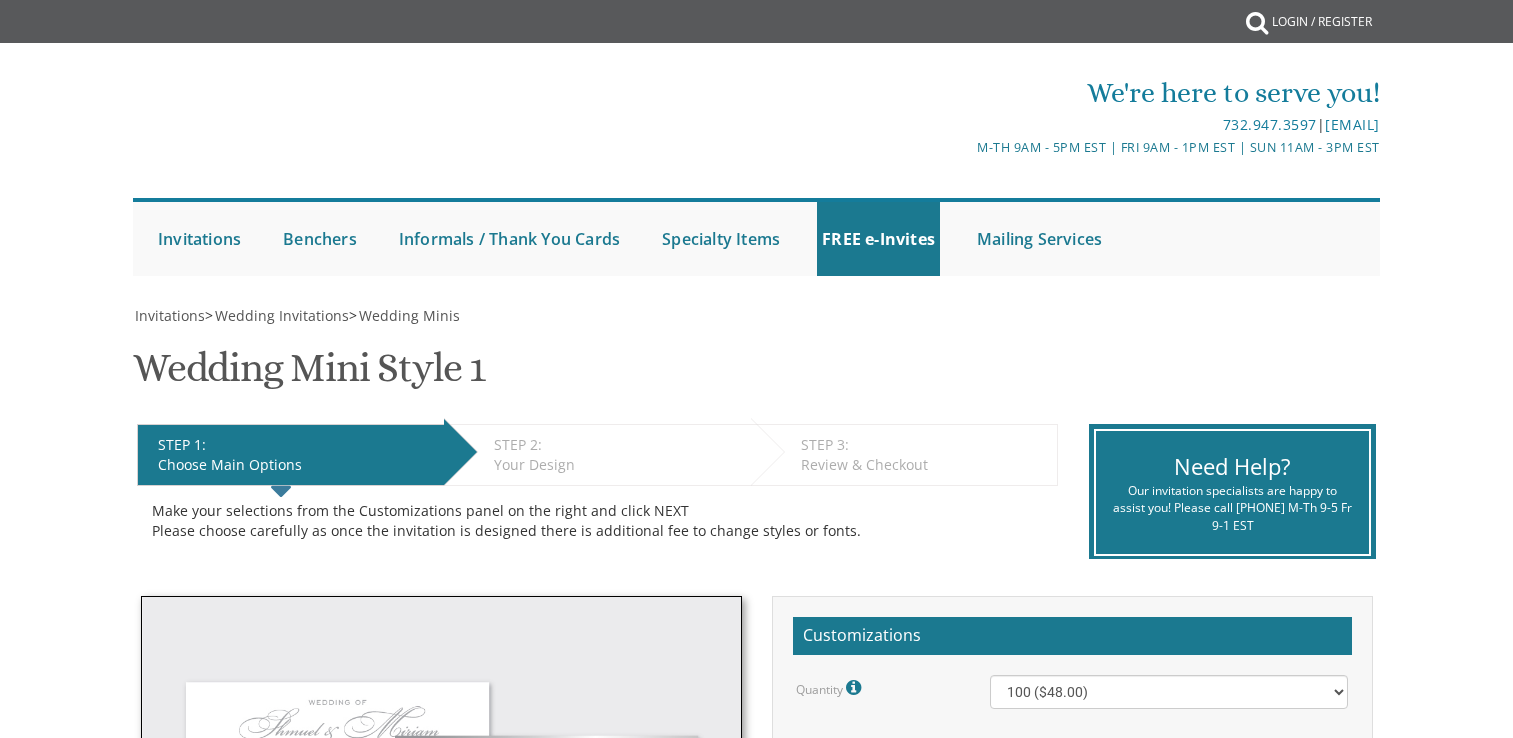 scroll, scrollTop: 0, scrollLeft: 0, axis: both 